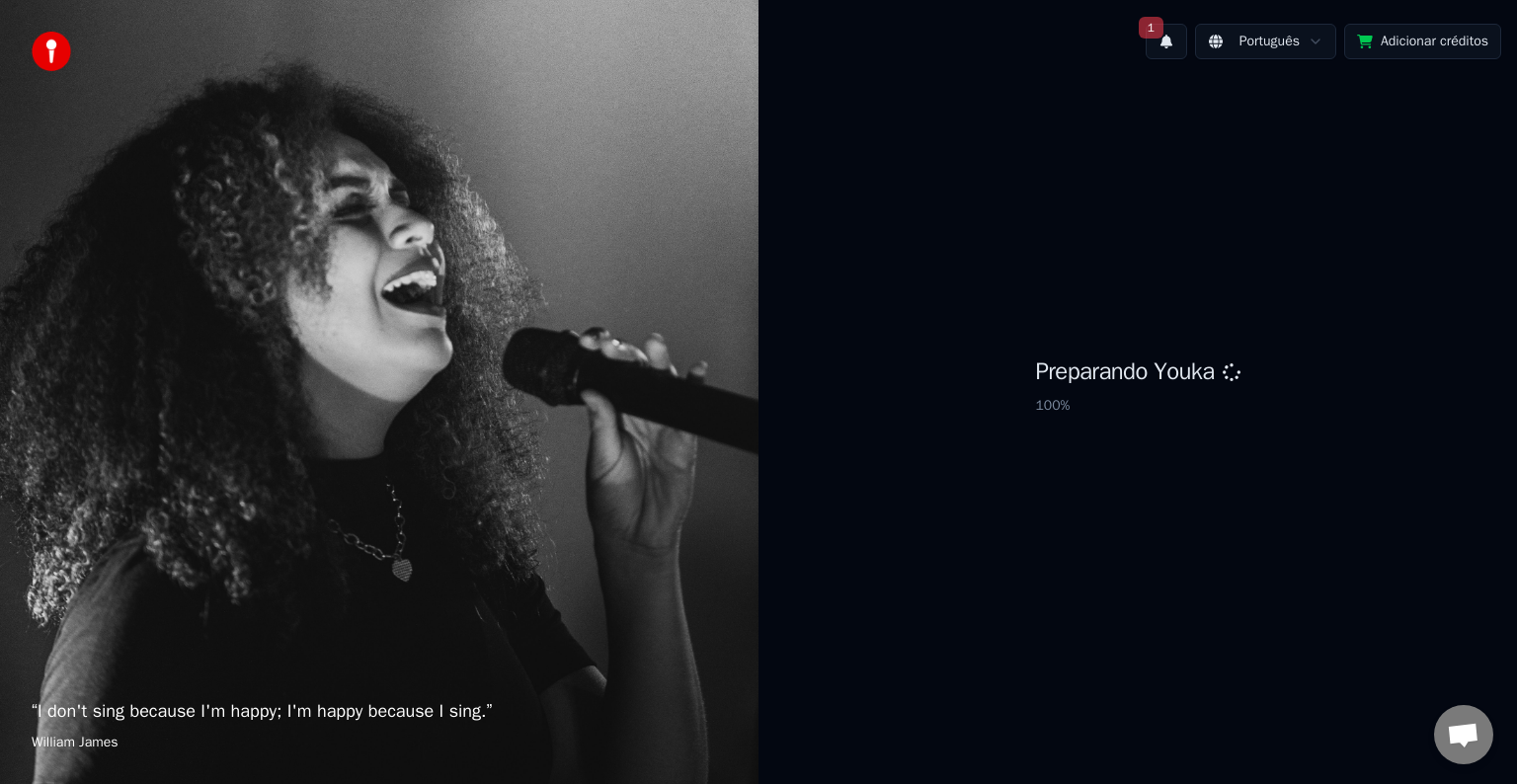 scroll, scrollTop: 0, scrollLeft: 0, axis: both 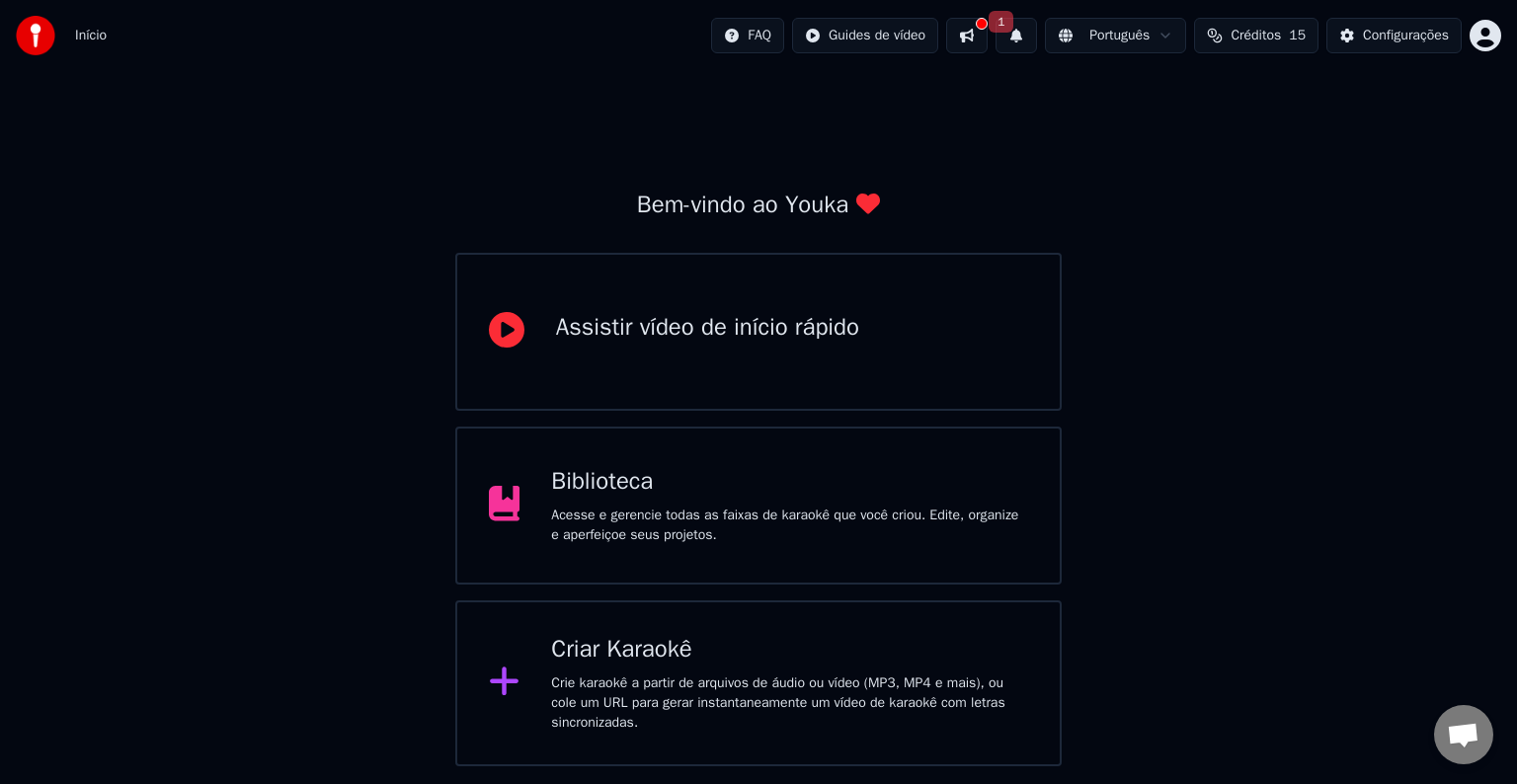 click on "Criar Karaokê Crie karaokê a partir de arquivos de áudio ou vídeo (MP3, MP4 e mais), ou cole um URL para gerar instantaneamente um vídeo de karaokê com letras sincronizadas." at bounding box center (789, 683) 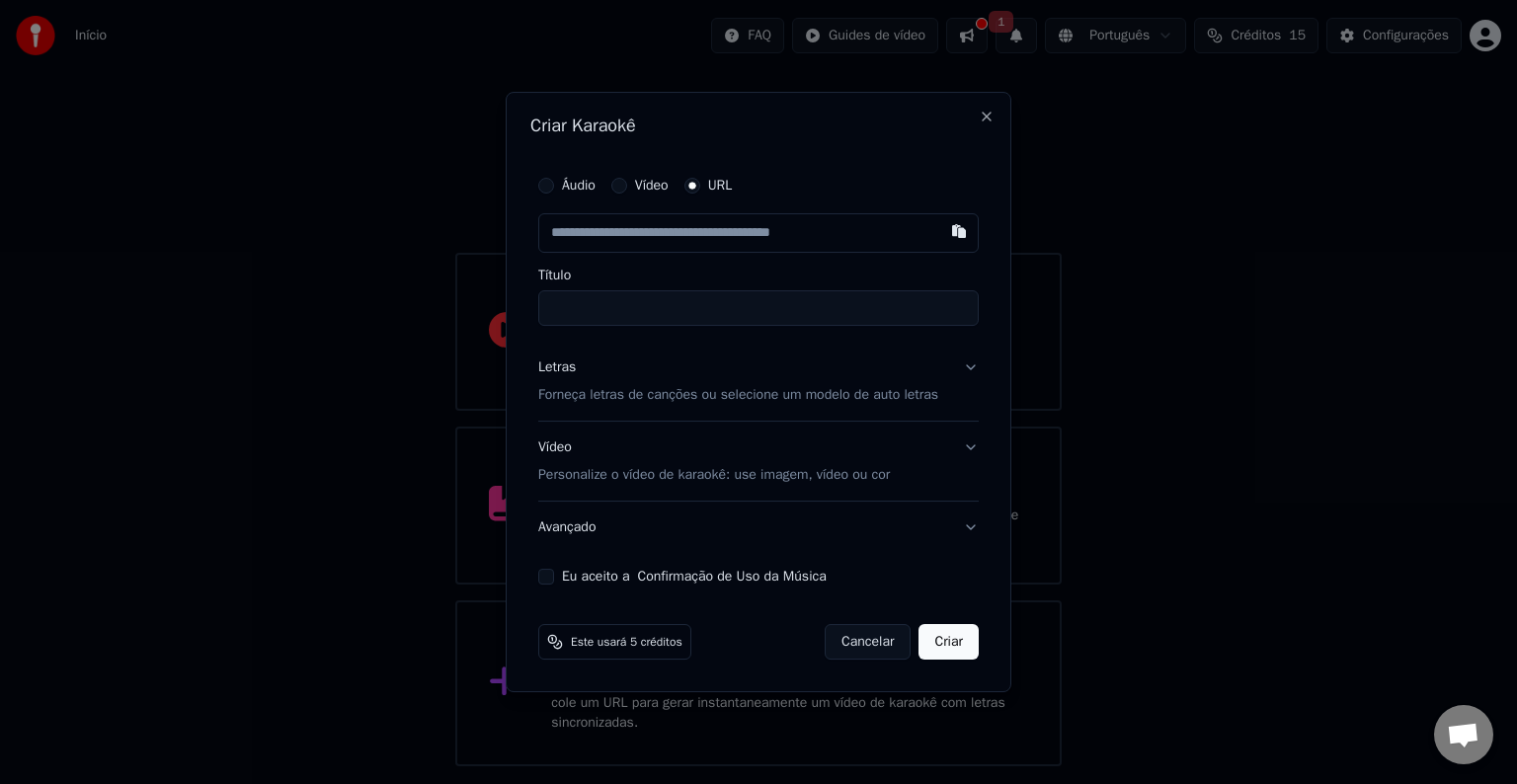 click on "Vídeo" at bounding box center (652, 186) 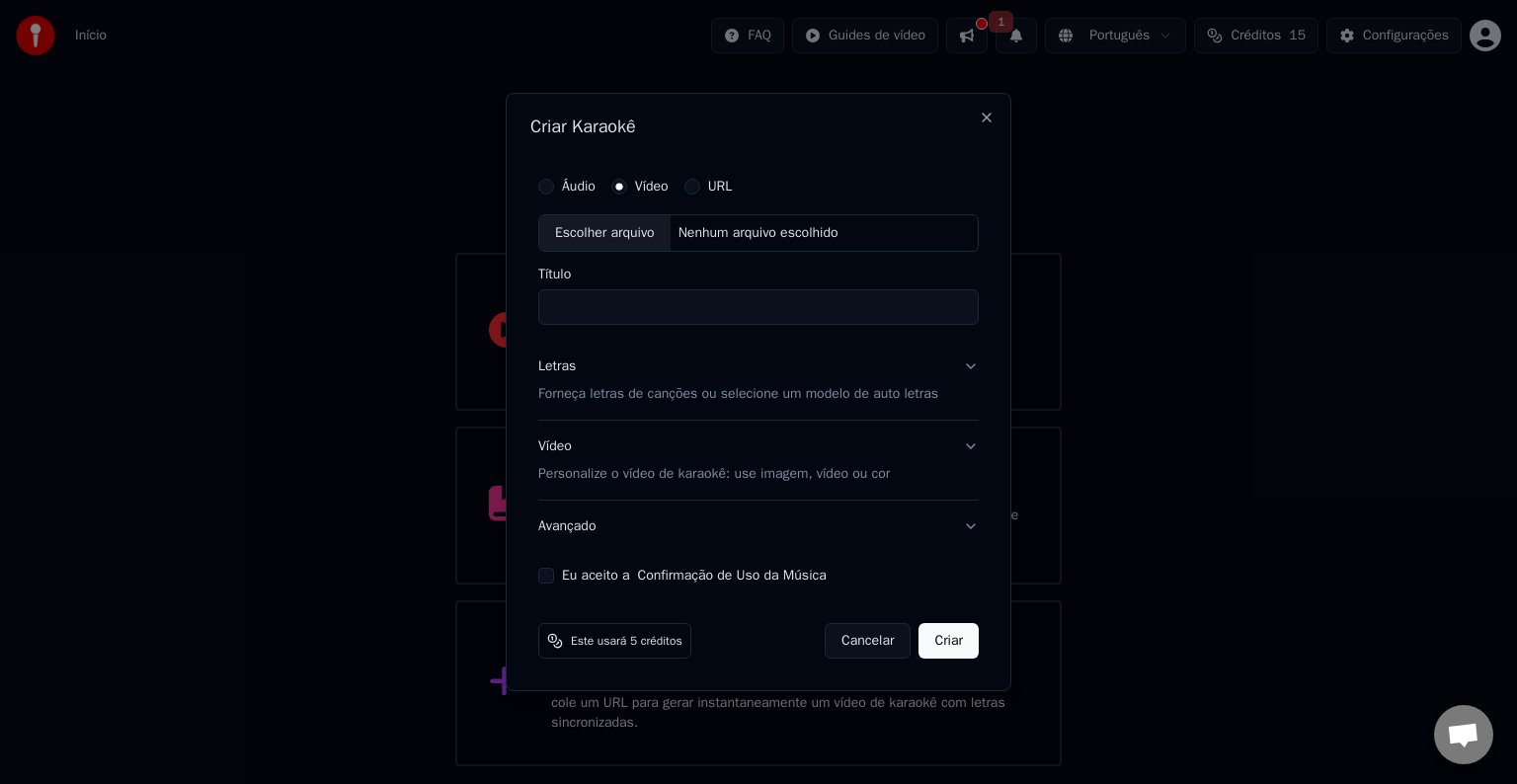click on "Escolher arquivo" at bounding box center (604, 233) 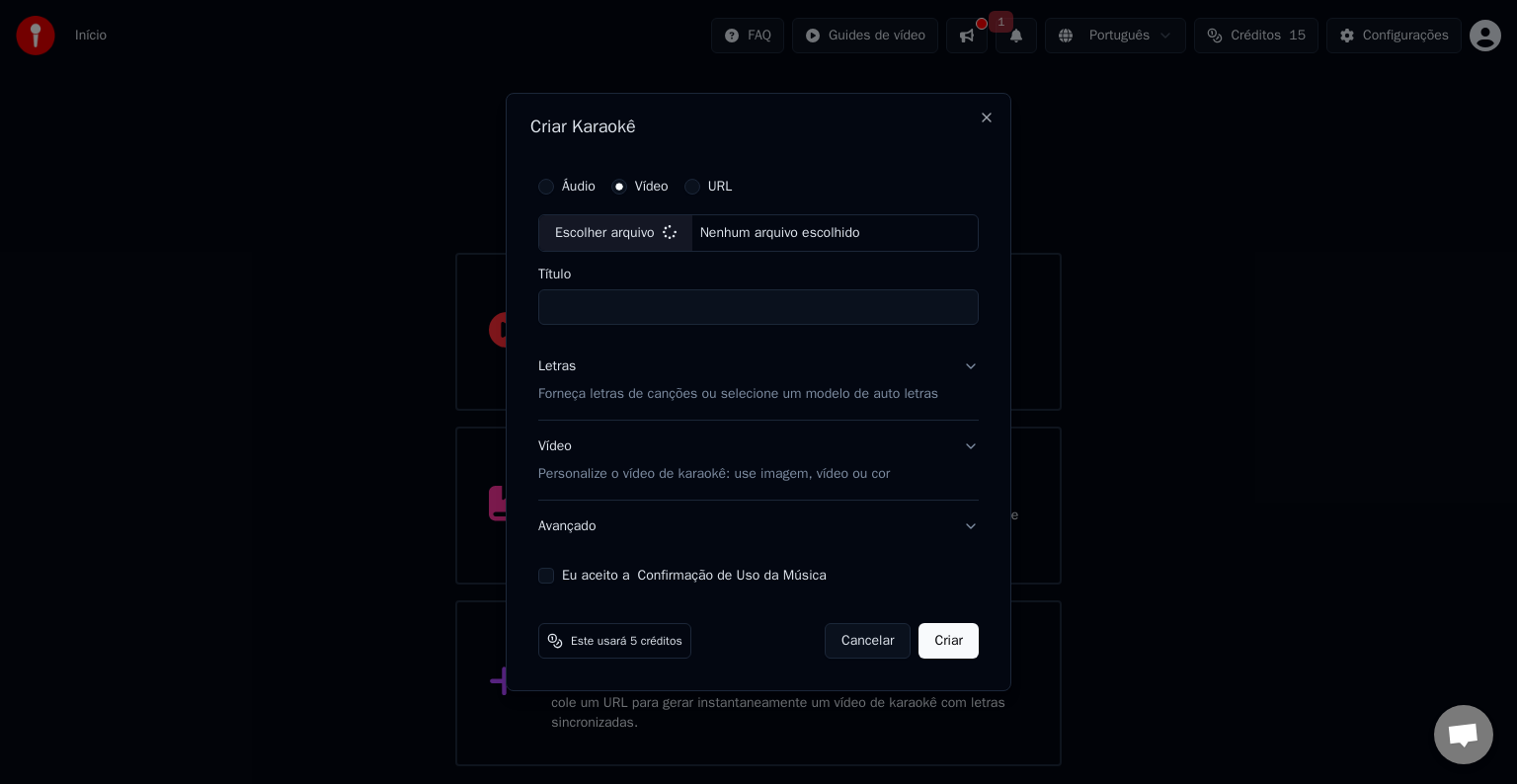 type on "**********" 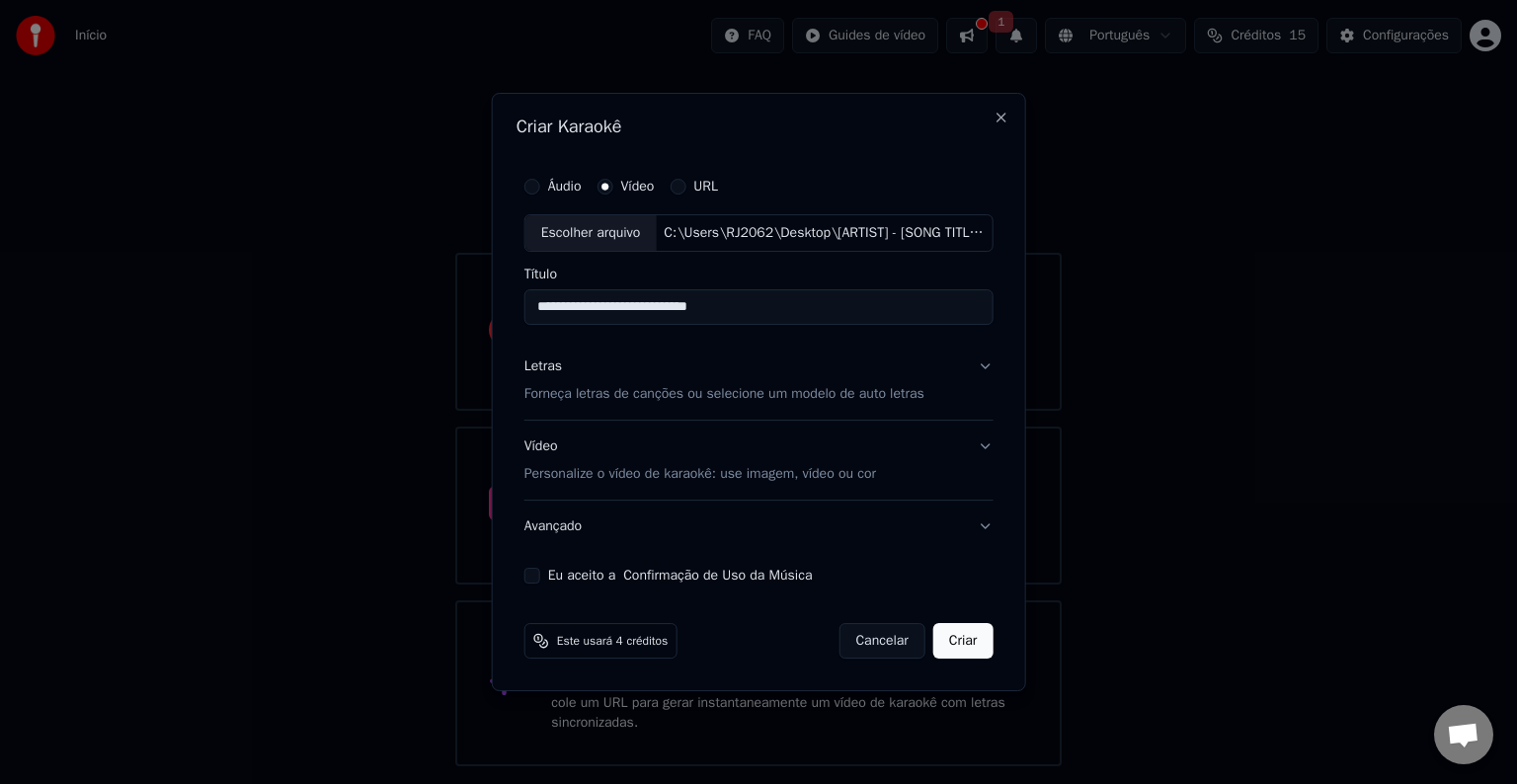 click on "Forneça letras de canções ou selecione um modelo de auto letras" at bounding box center (724, 394) 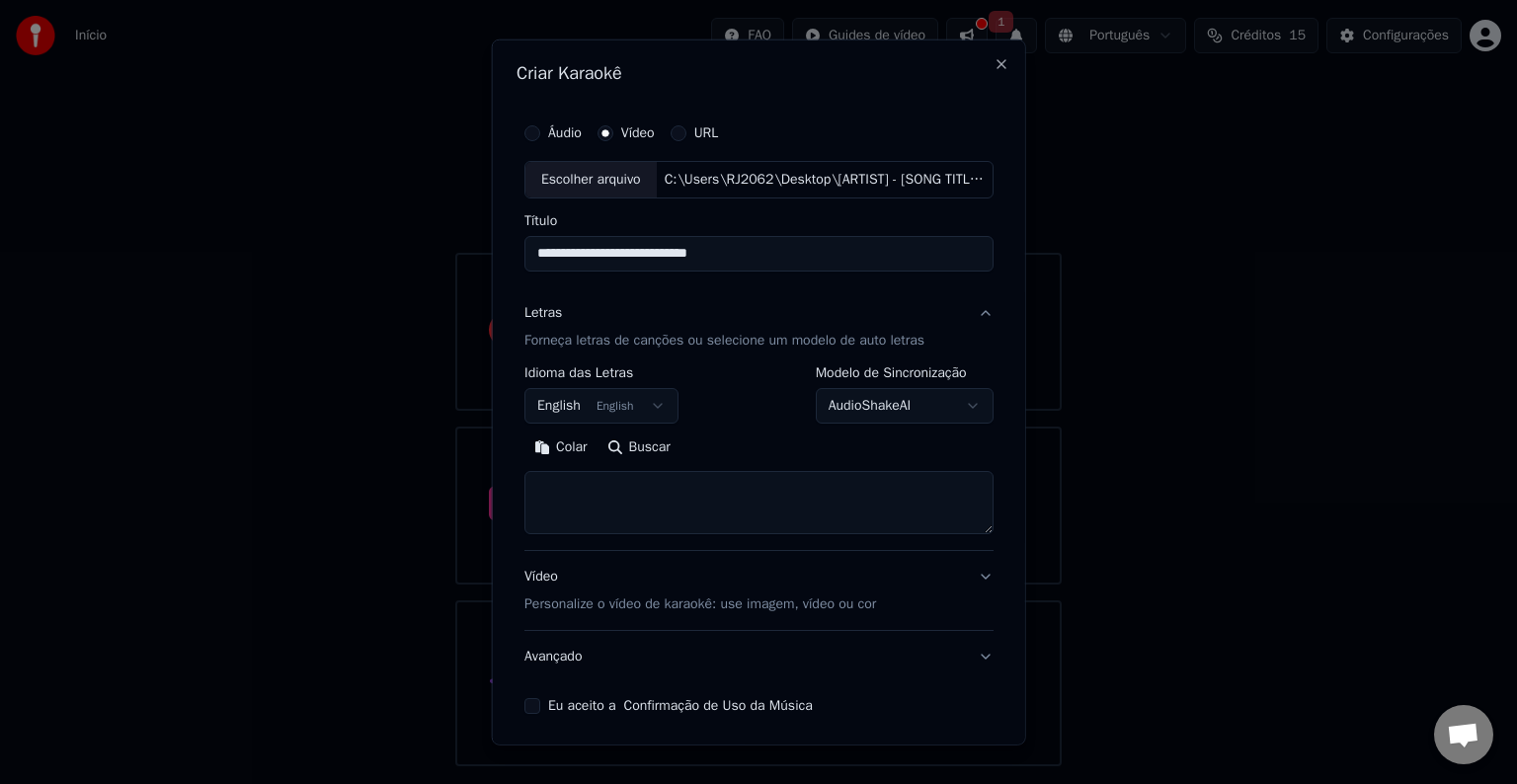 click on "Colar" at bounding box center (561, 447) 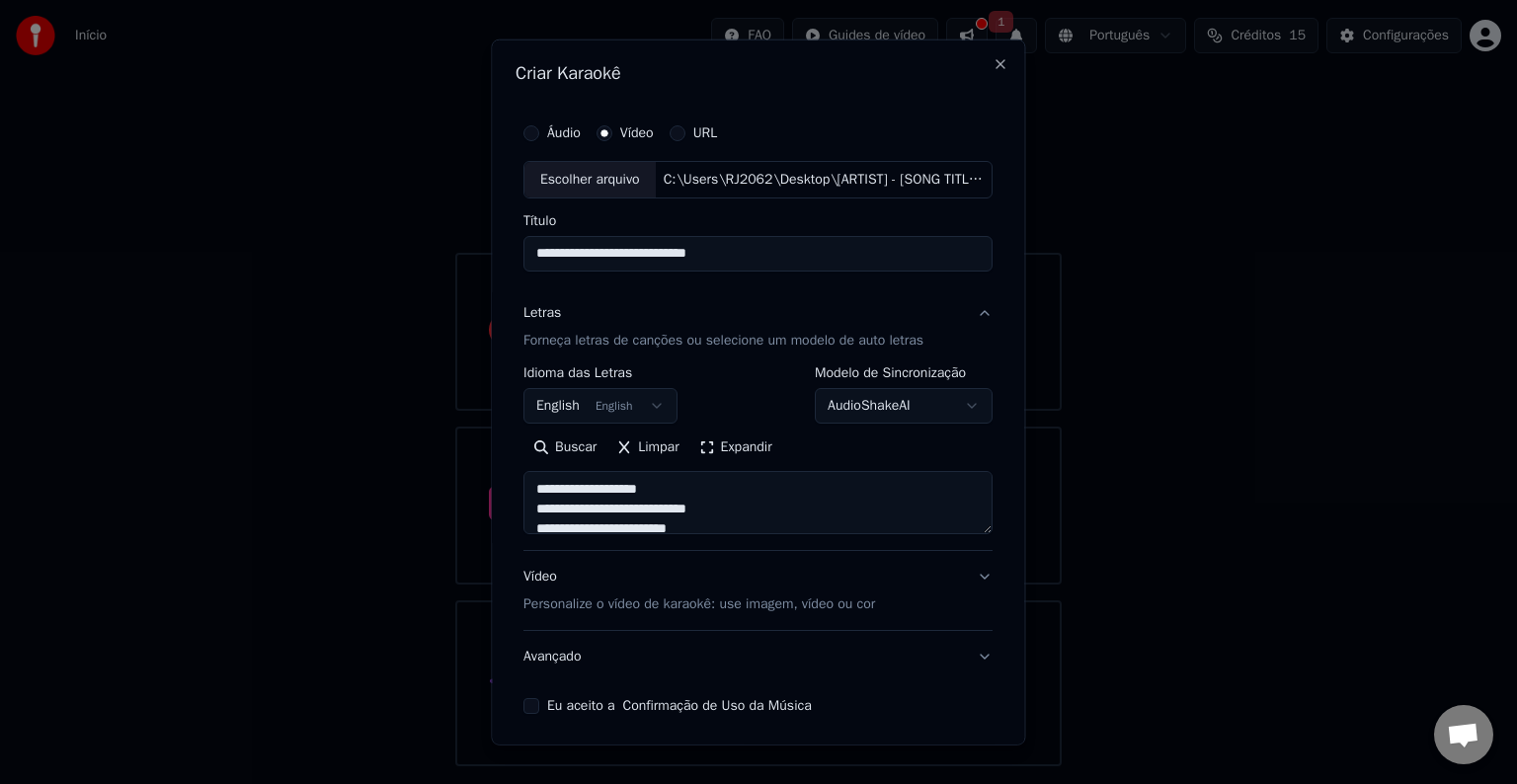 scroll, scrollTop: 75, scrollLeft: 0, axis: vertical 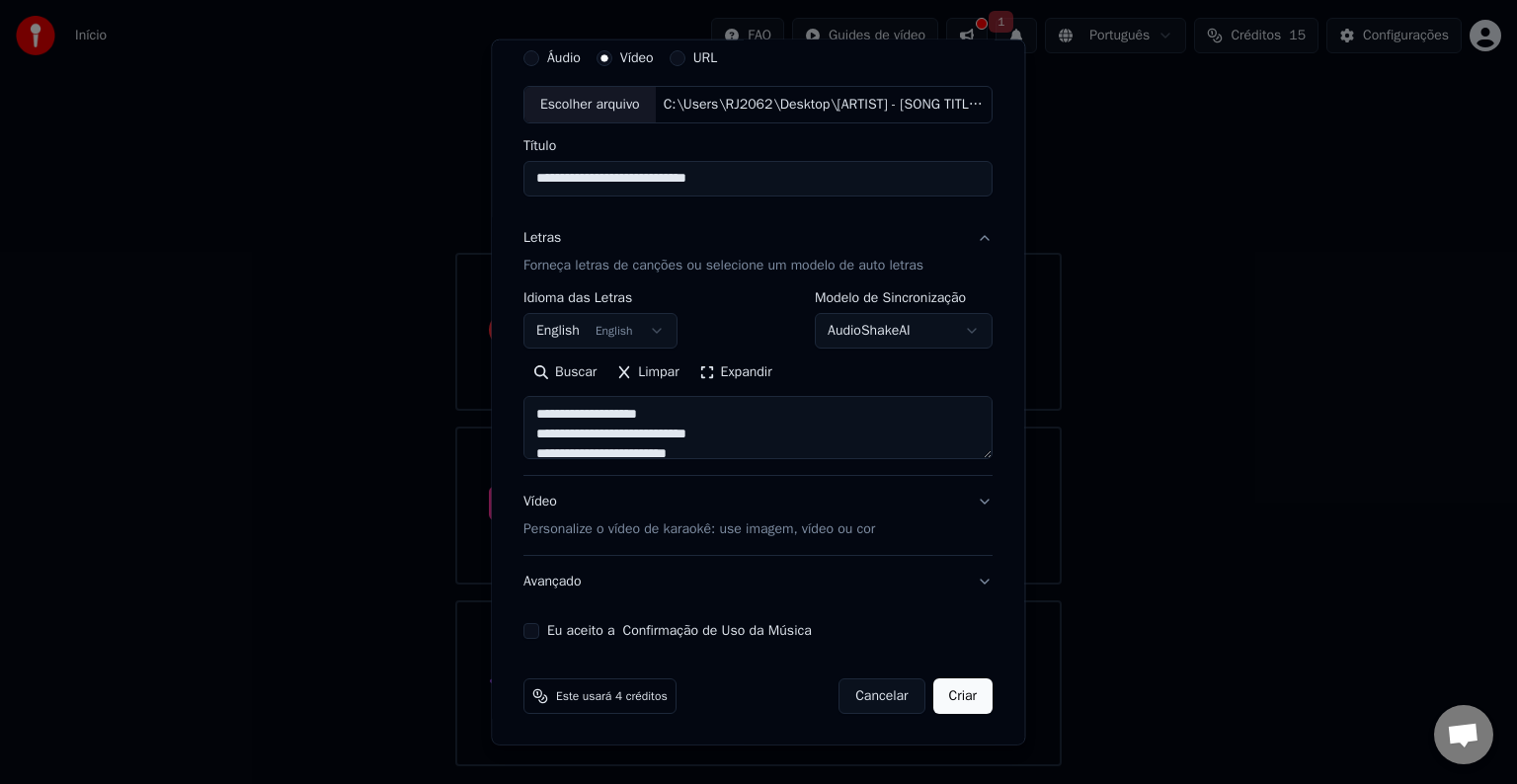 click on "Eu aceito a   Confirmação de Uso da Música" at bounding box center (531, 631) 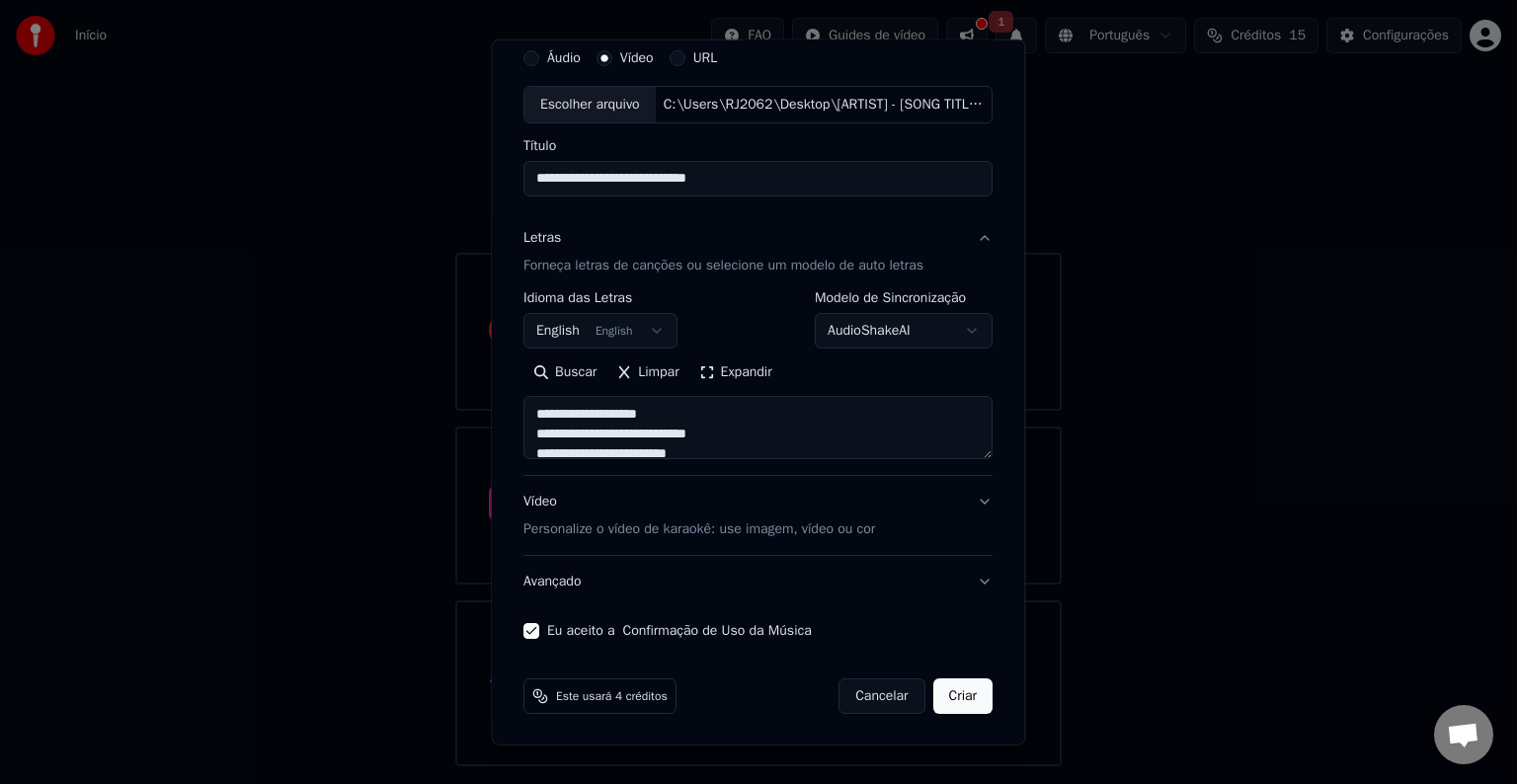 click on "Criar" at bounding box center [963, 696] 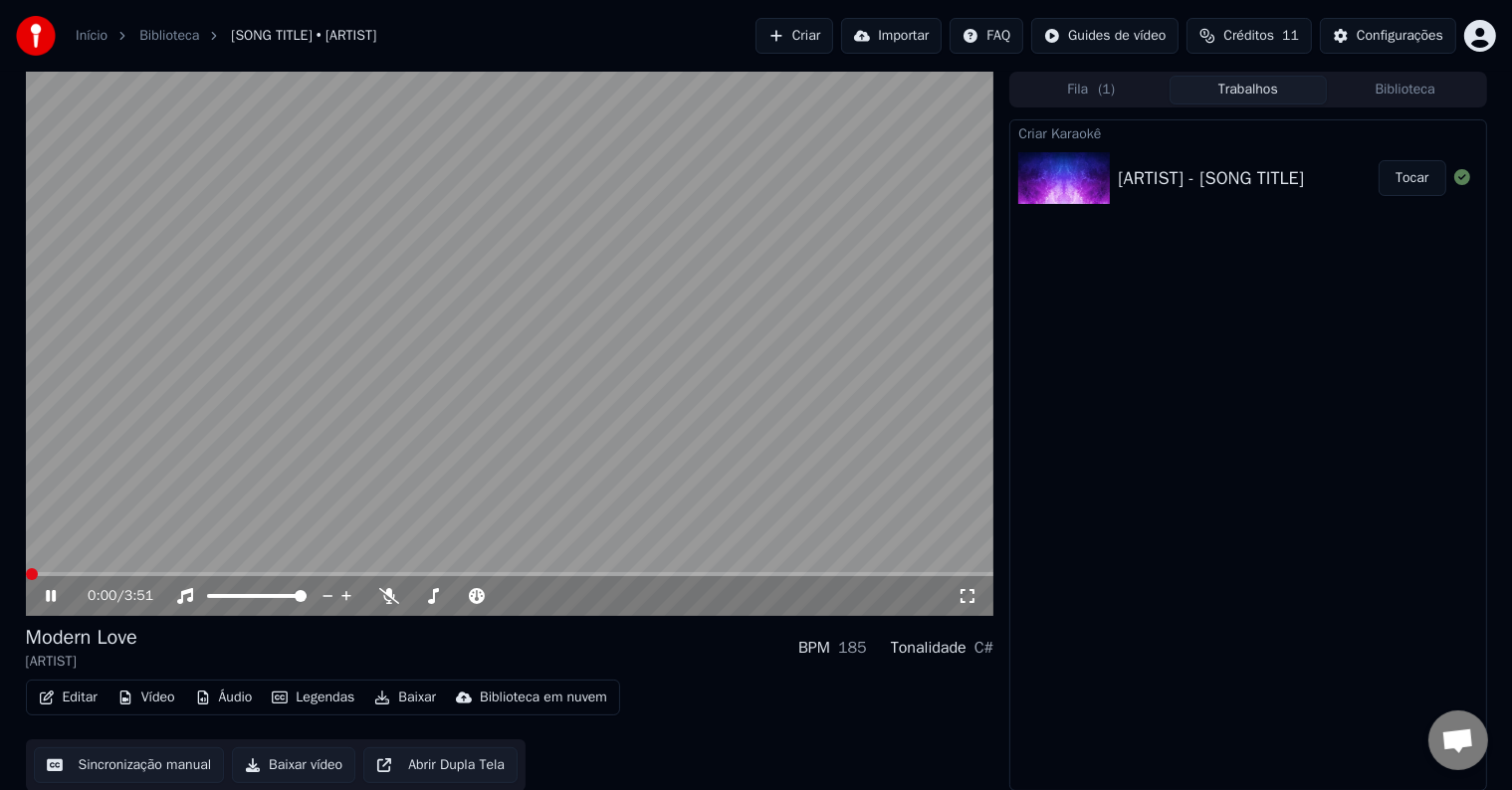 click at bounding box center [26, 574] 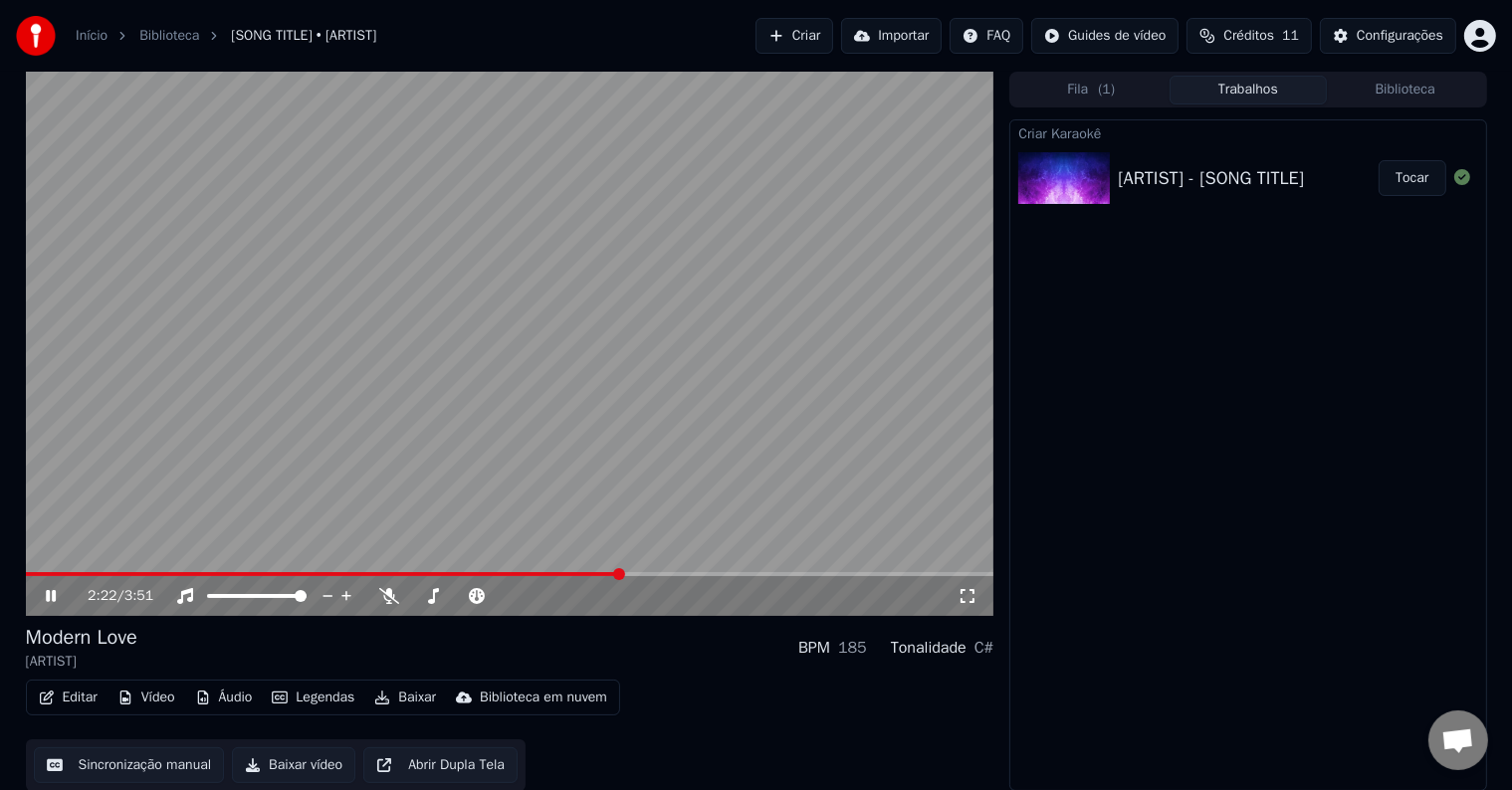 click at bounding box center (510, 343) 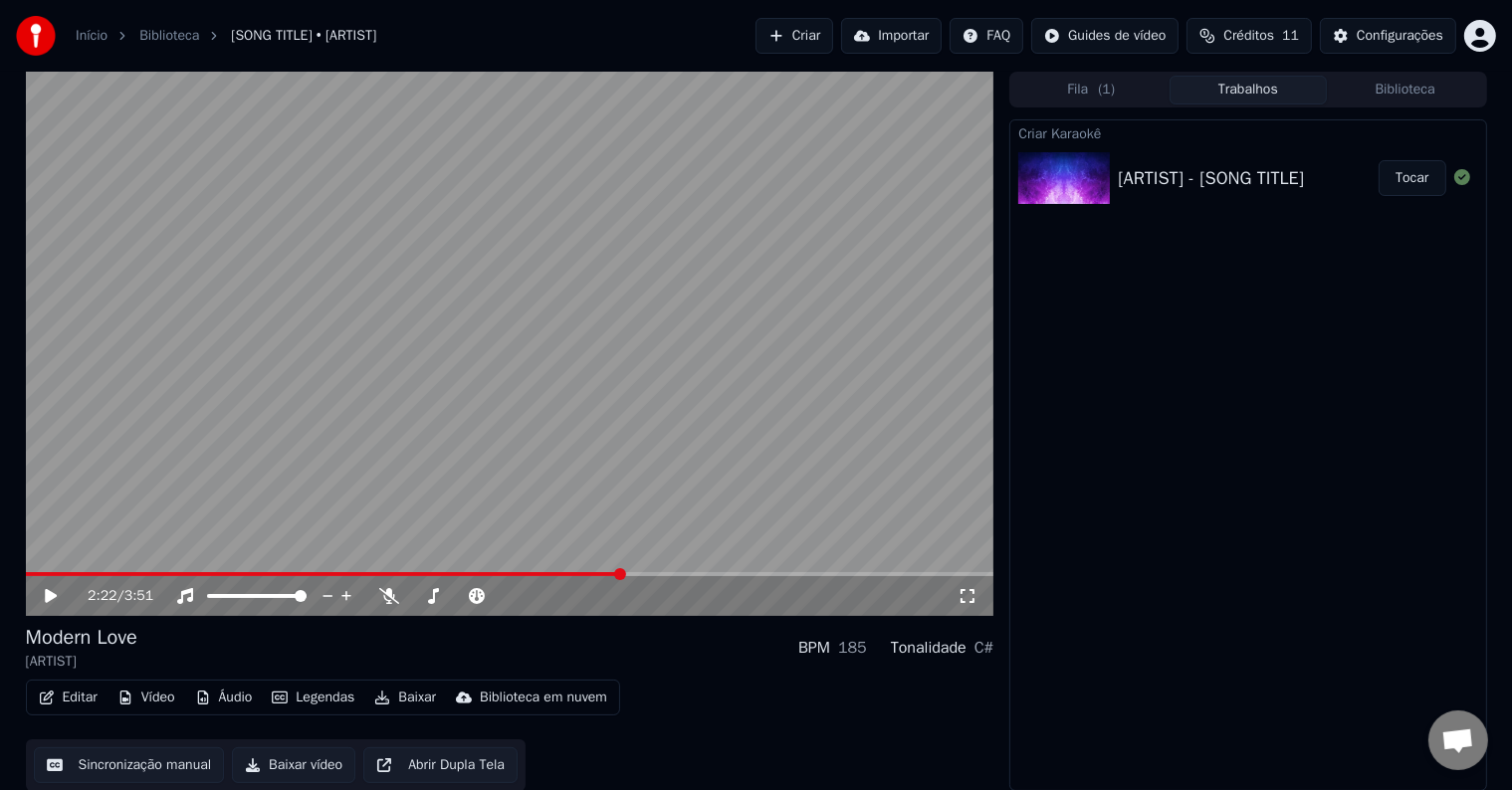 click at bounding box center (510, 343) 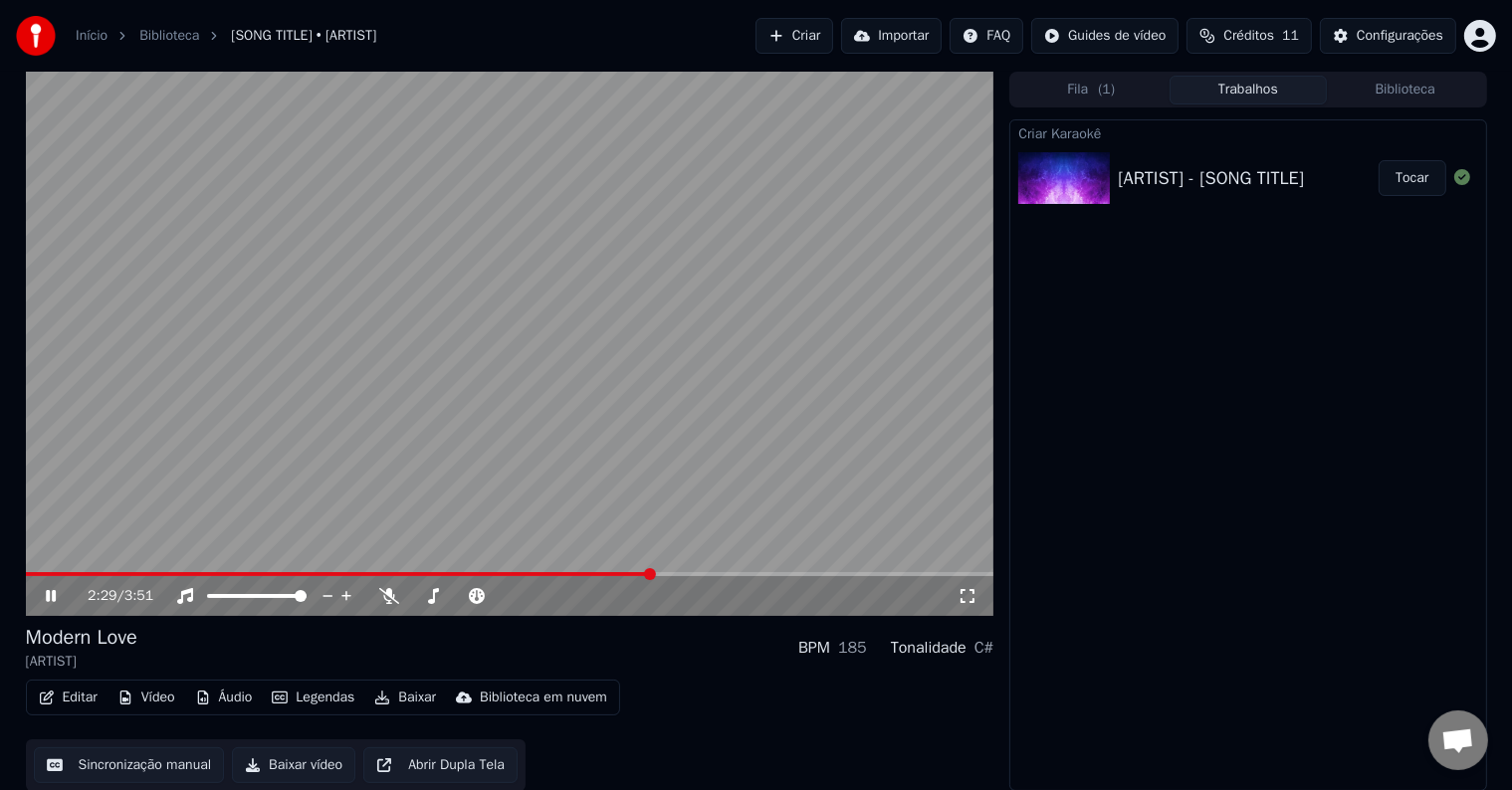 click at bounding box center [510, 343] 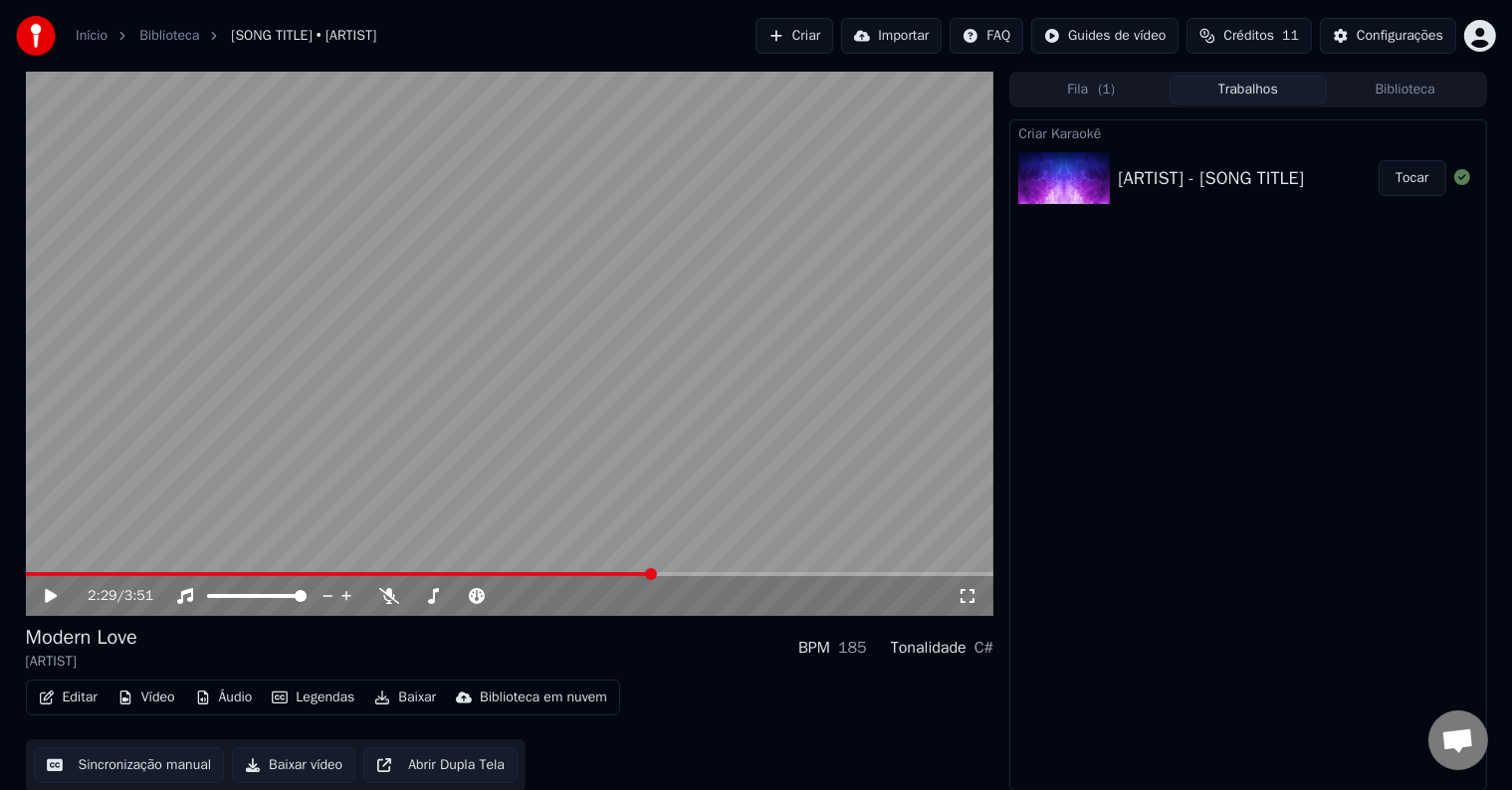 click at bounding box center [510, 343] 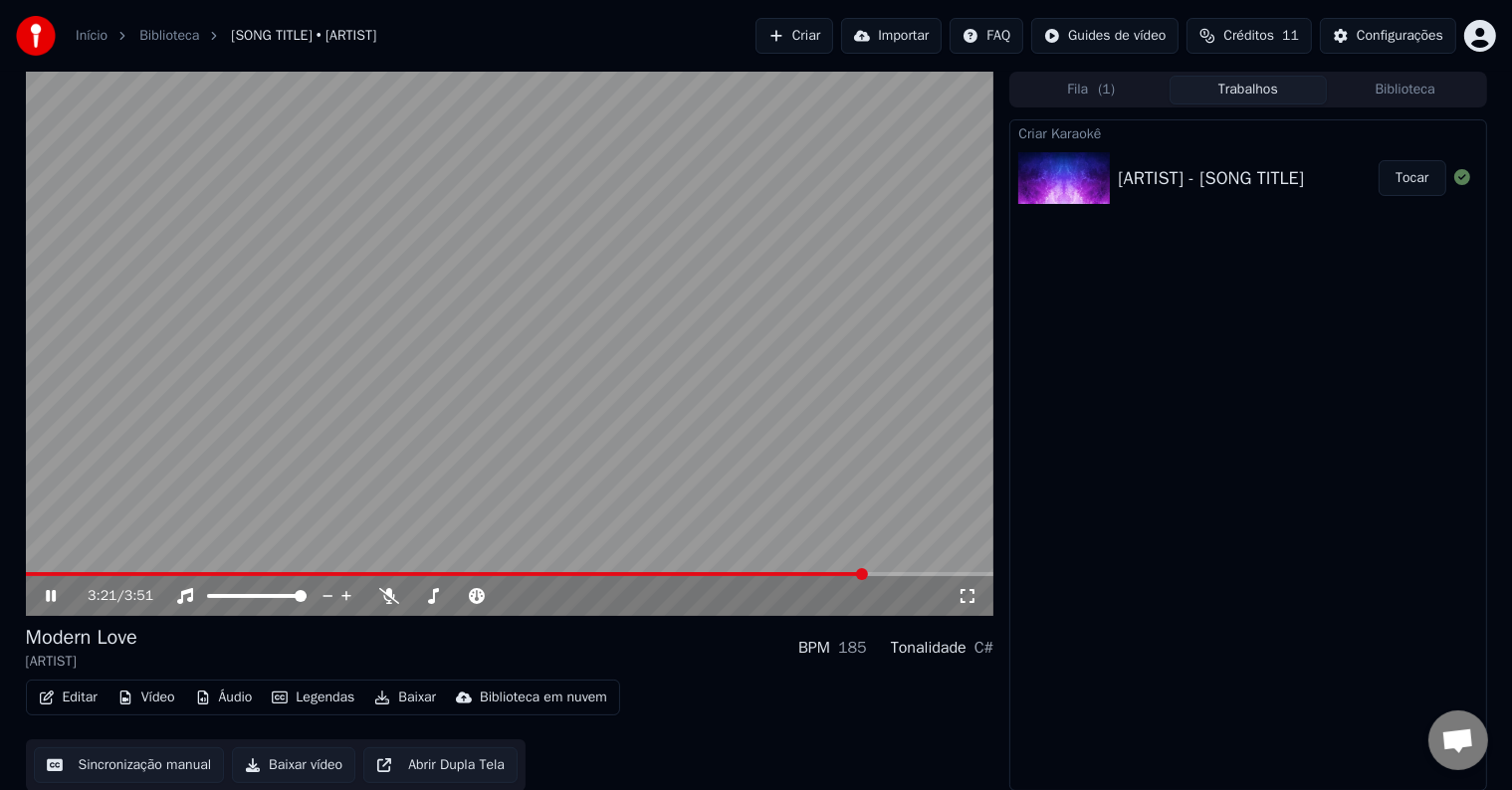 click at bounding box center (510, 343) 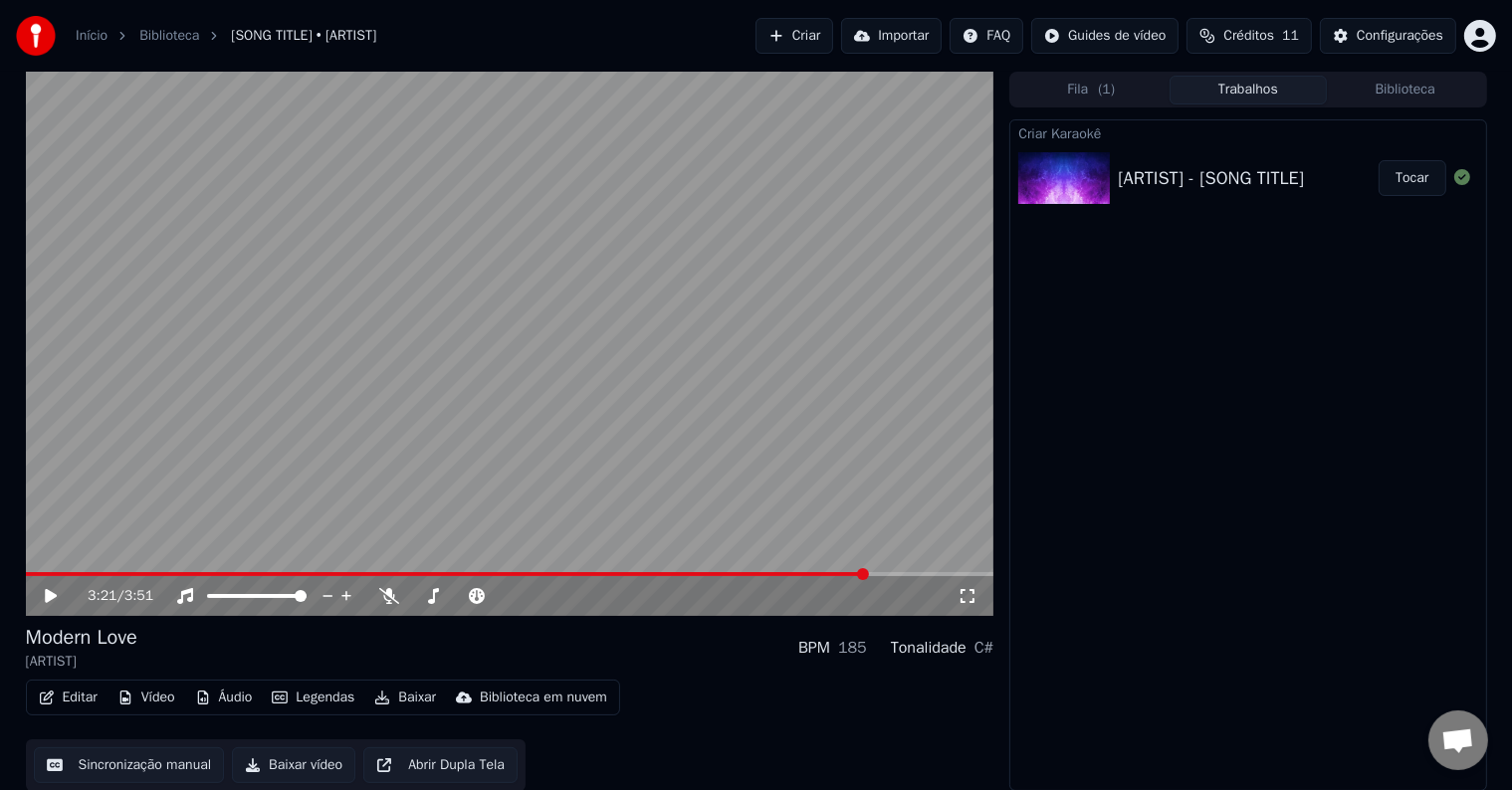click at bounding box center (510, 343) 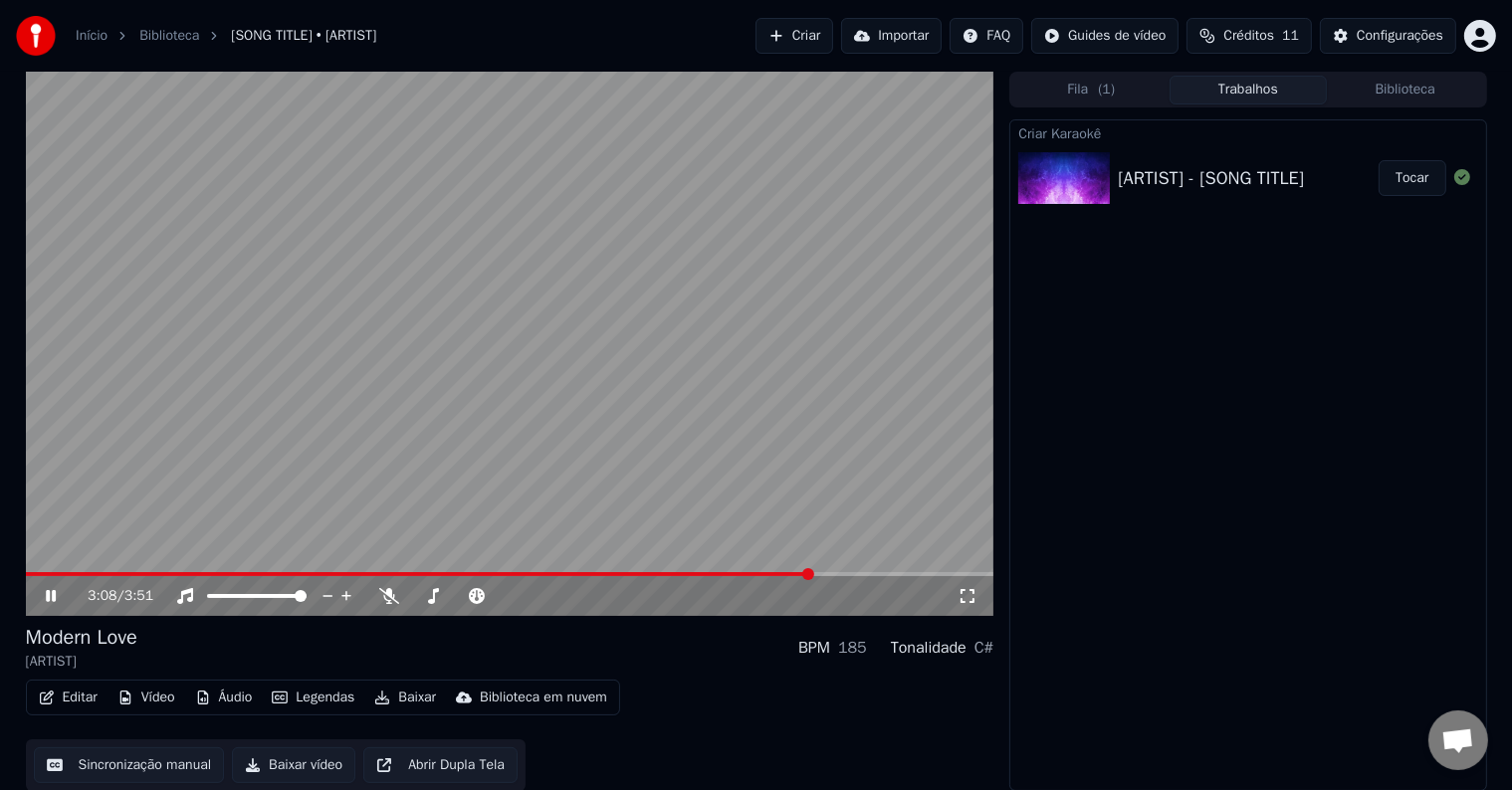 click at bounding box center [419, 574] 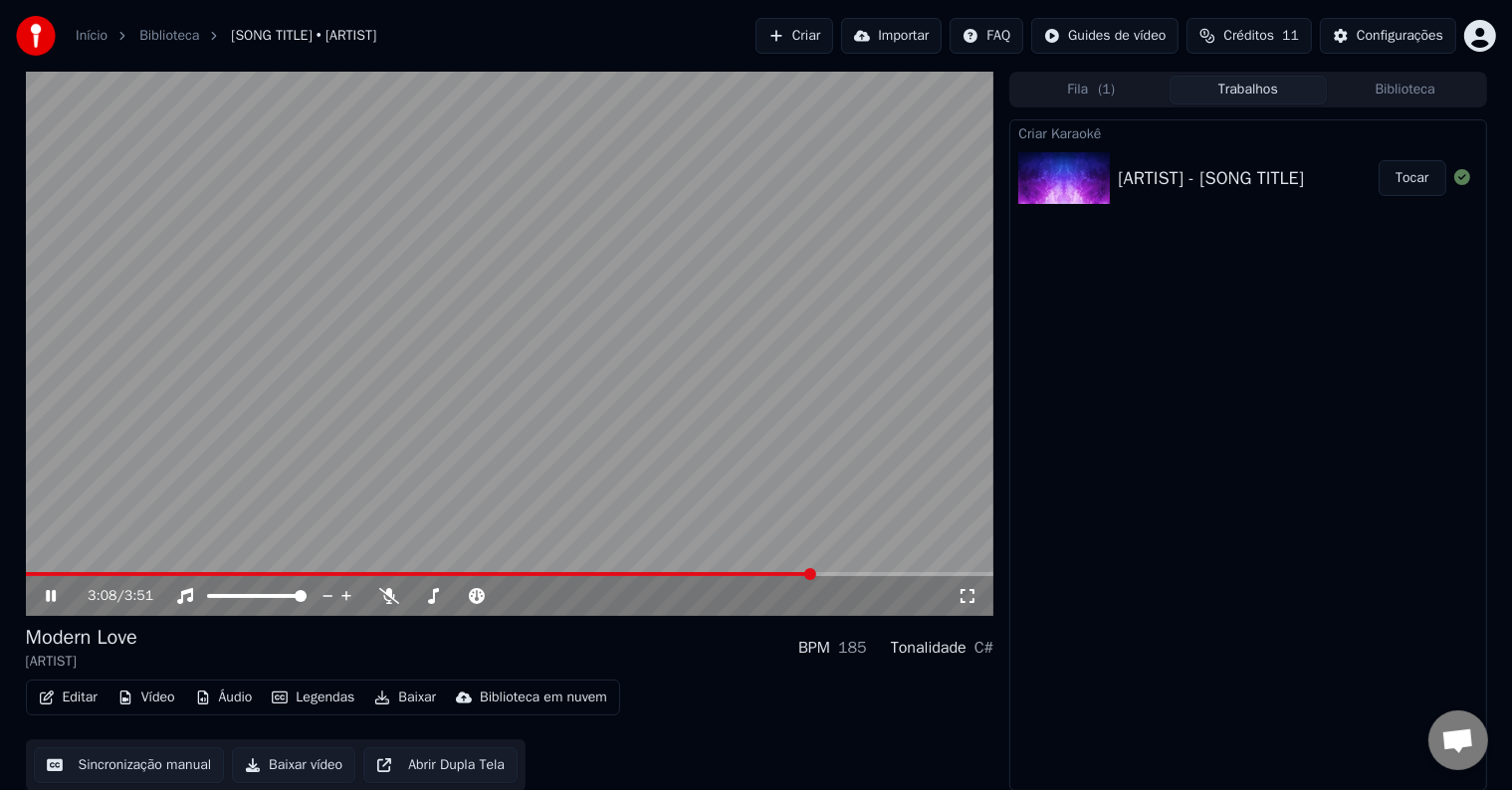 click at bounding box center [510, 343] 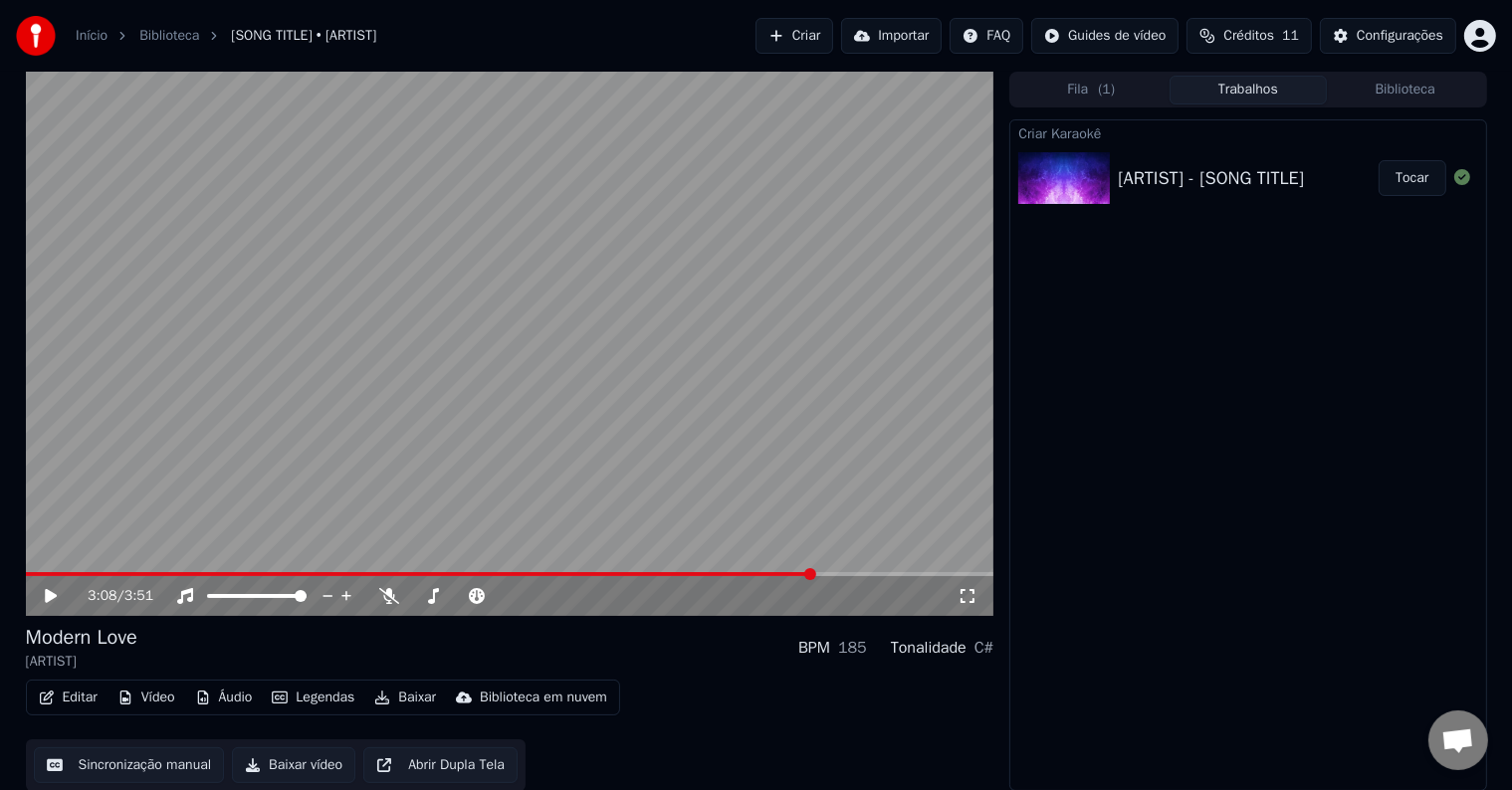 click at bounding box center (510, 343) 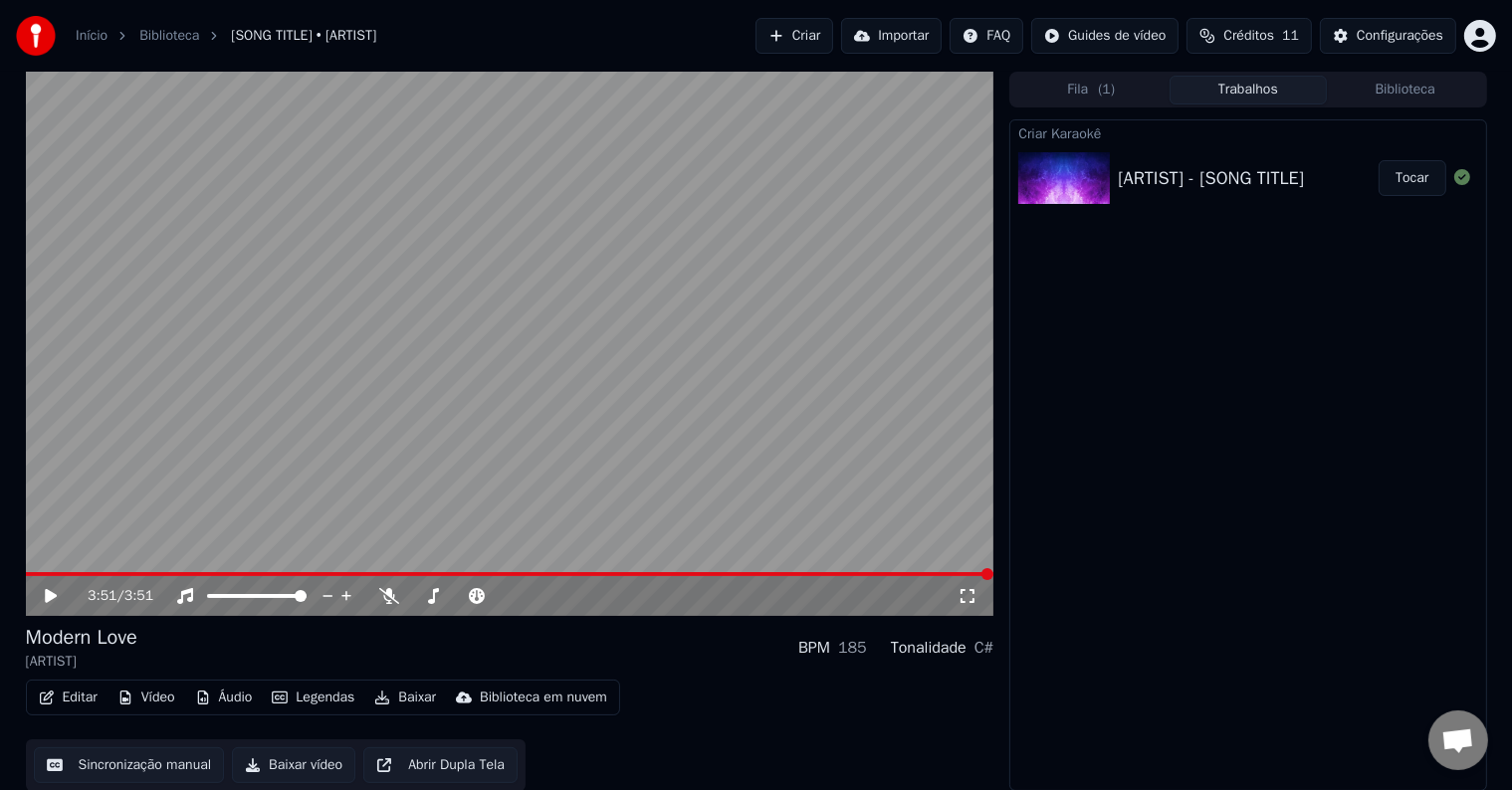 click on "Baixar vídeo" at bounding box center (294, 765) 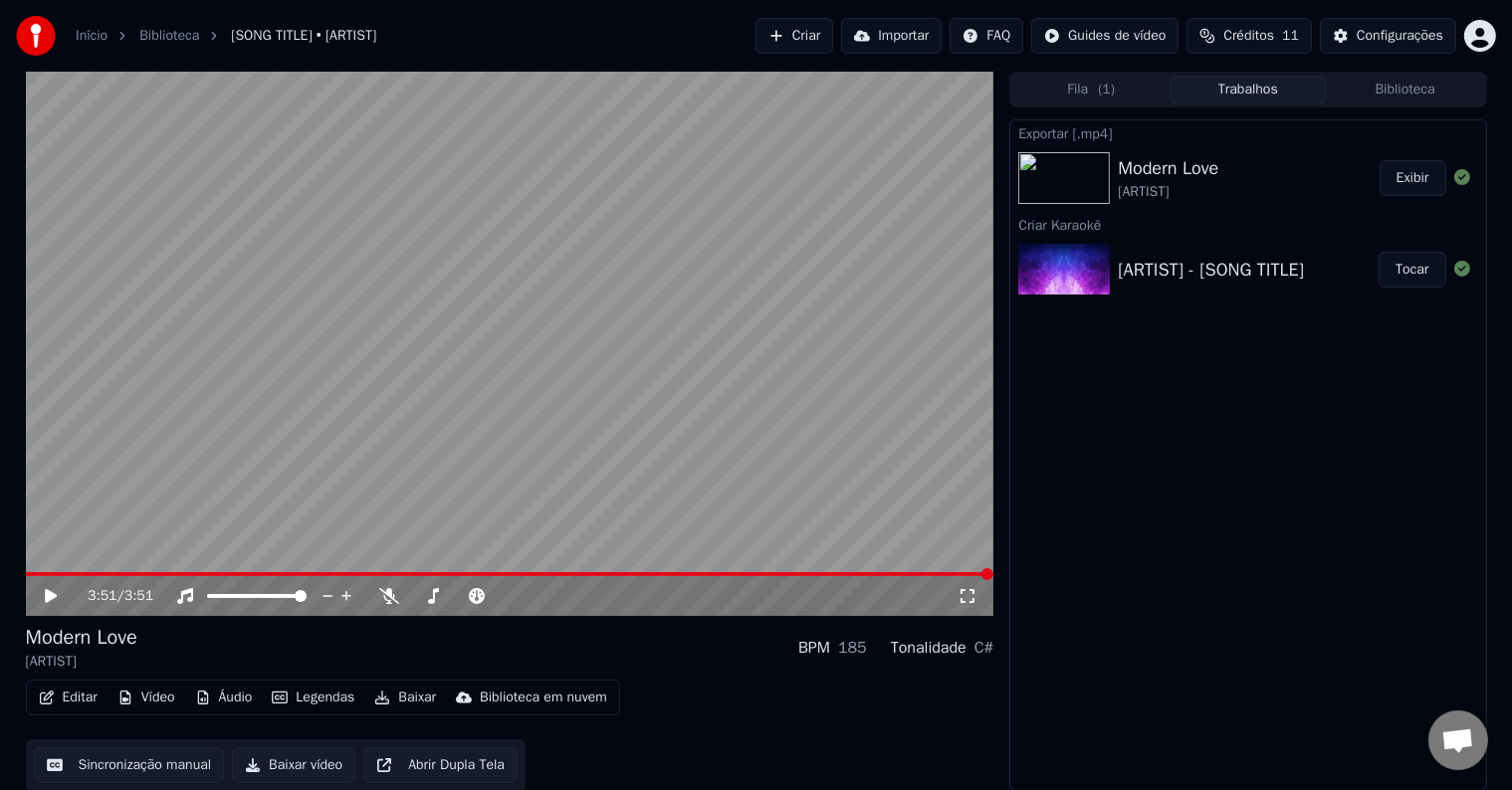 click on "Exibir" at bounding box center (1412, 178) 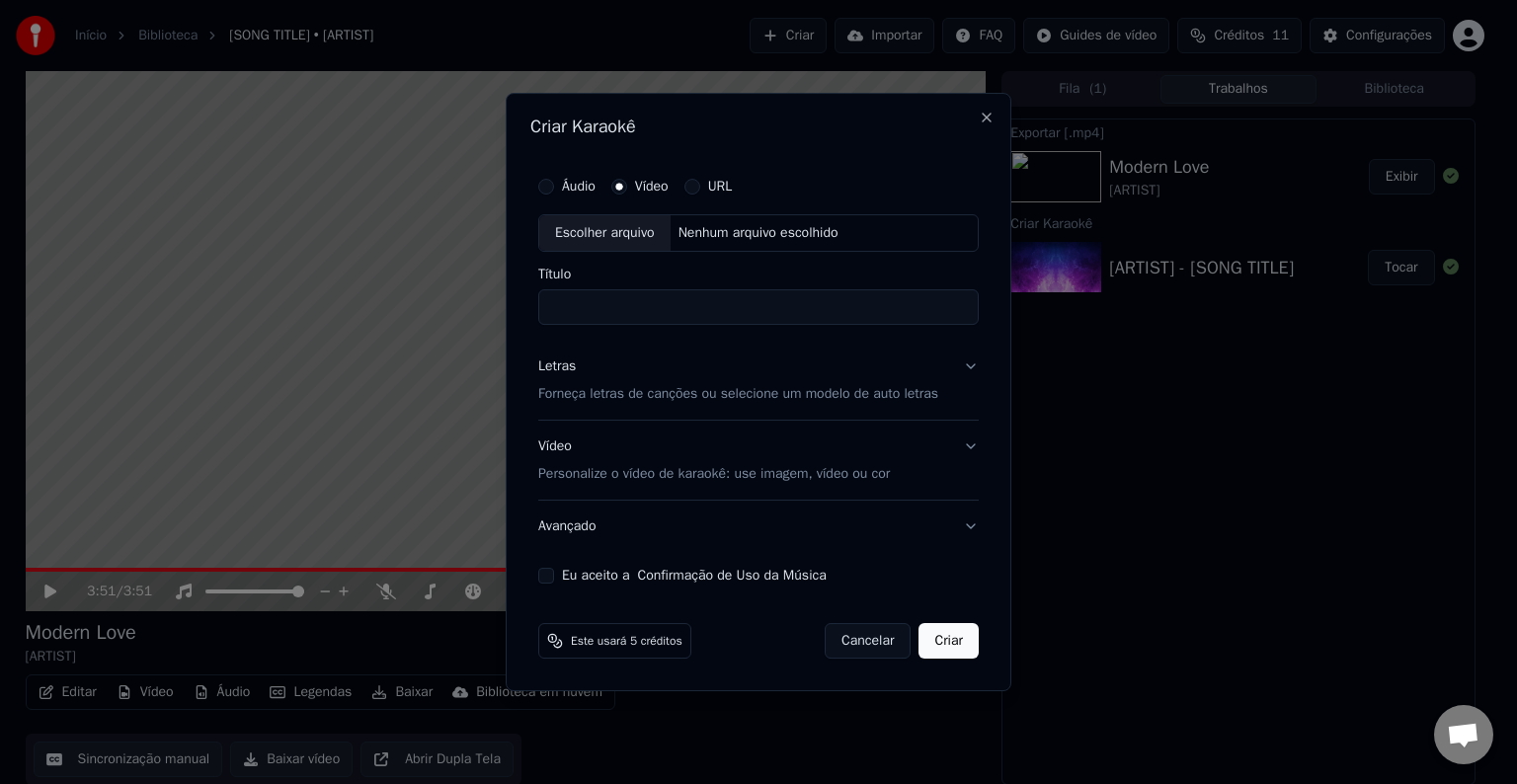 click on "Vídeo" at bounding box center (652, 187) 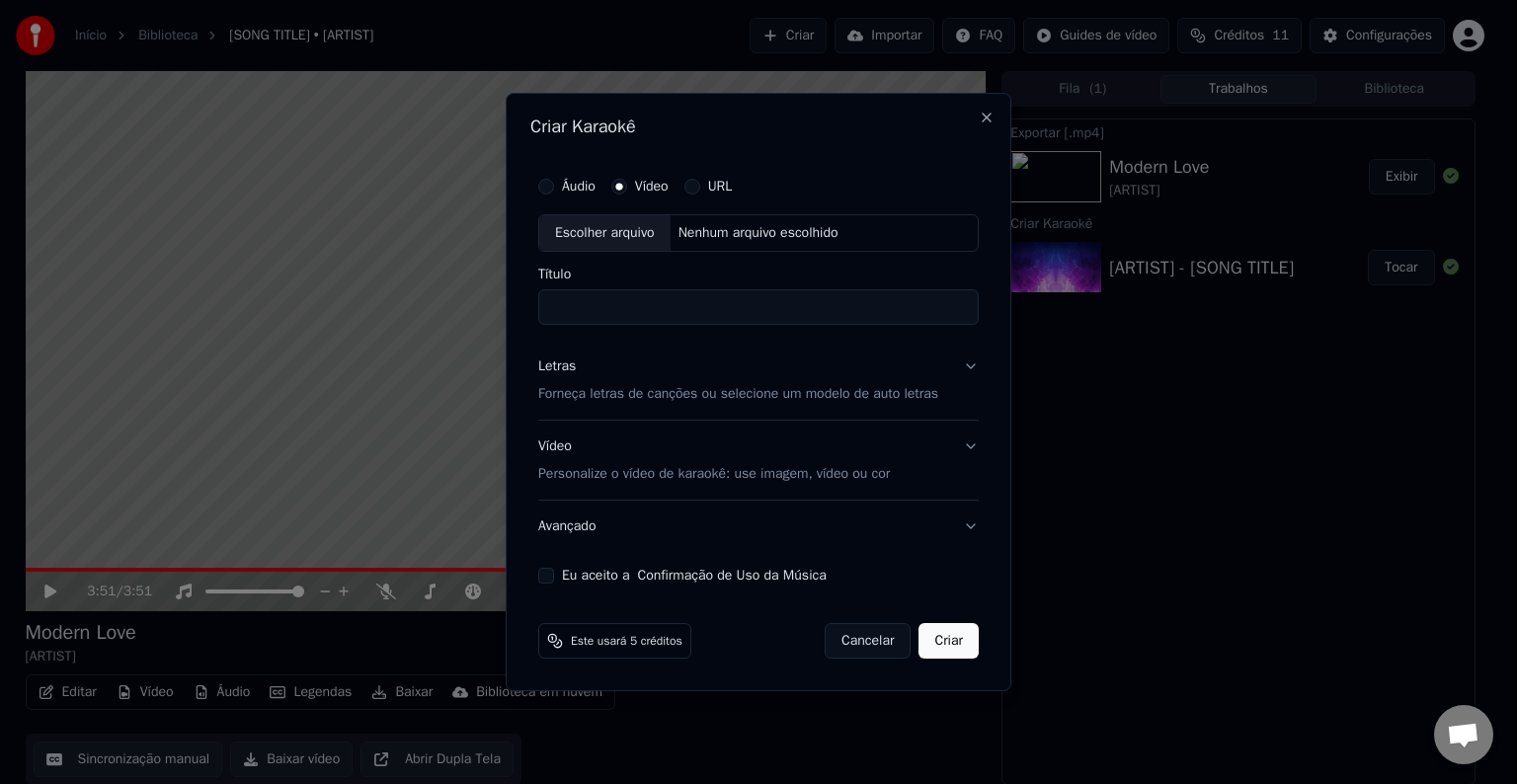 click on "Escolher arquivo" at bounding box center [604, 233] 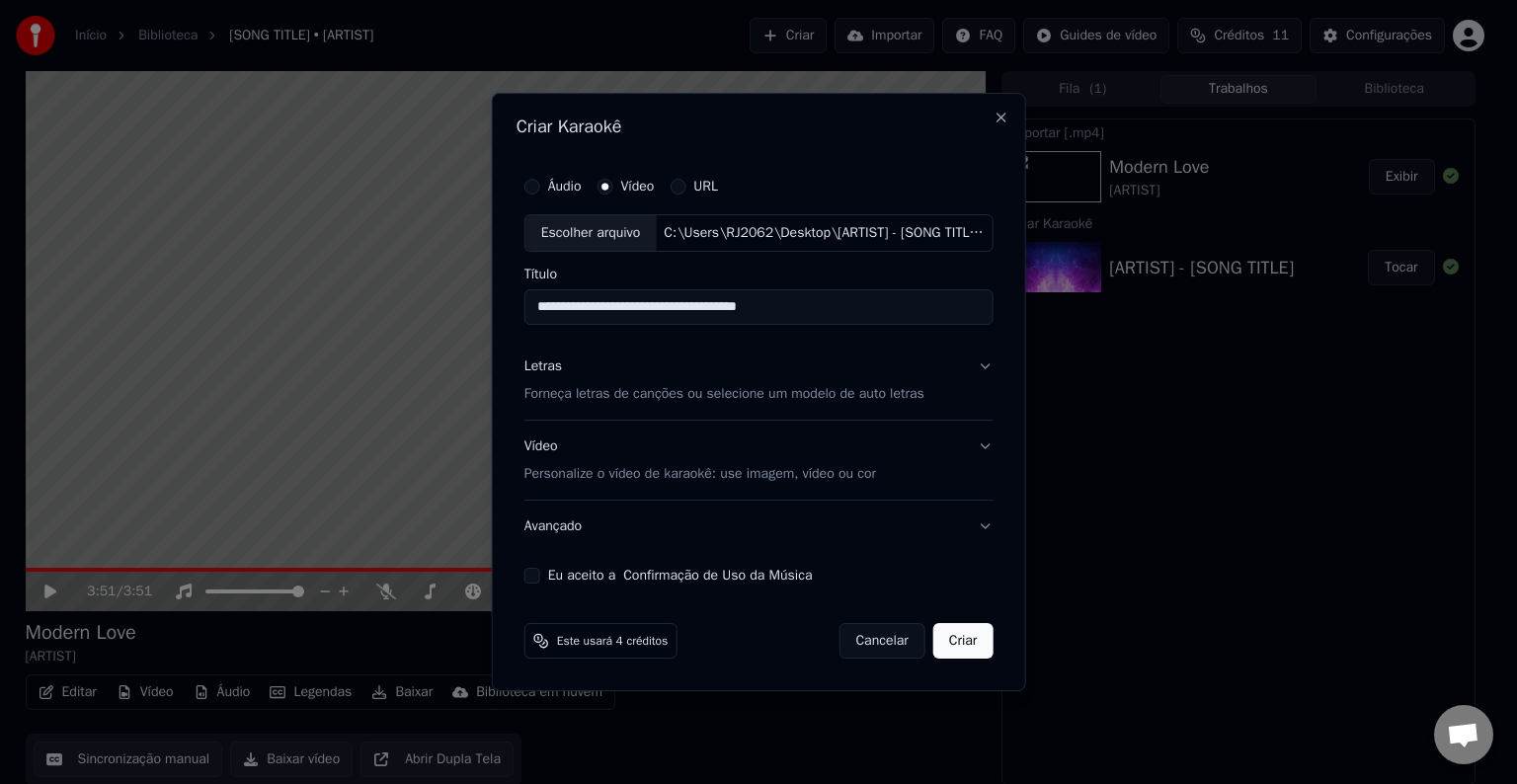 click on "Letras Forneça letras de canções ou selecione um modelo de auto letras" at bounding box center [758, 380] 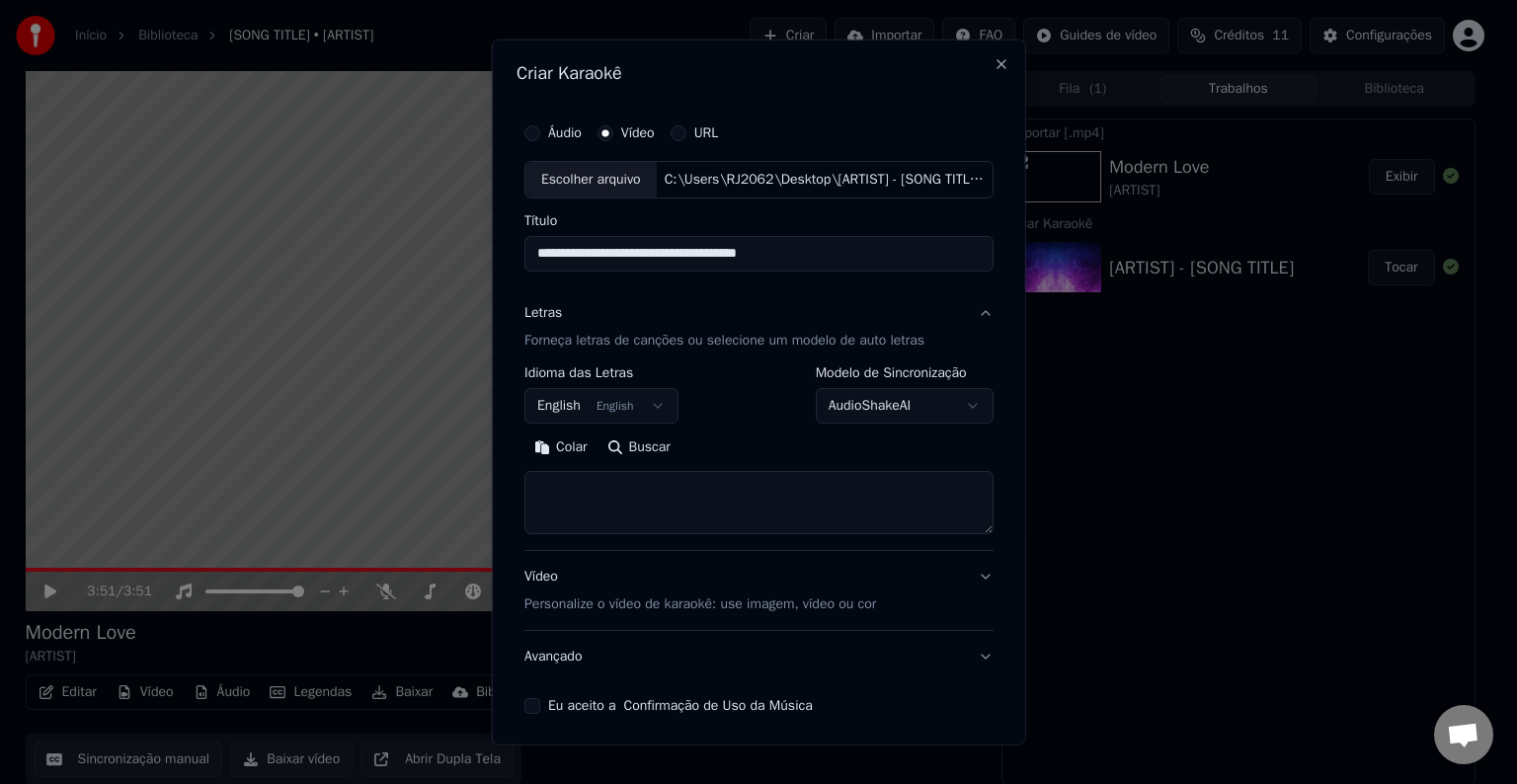 click on "English English" at bounding box center (601, 406) 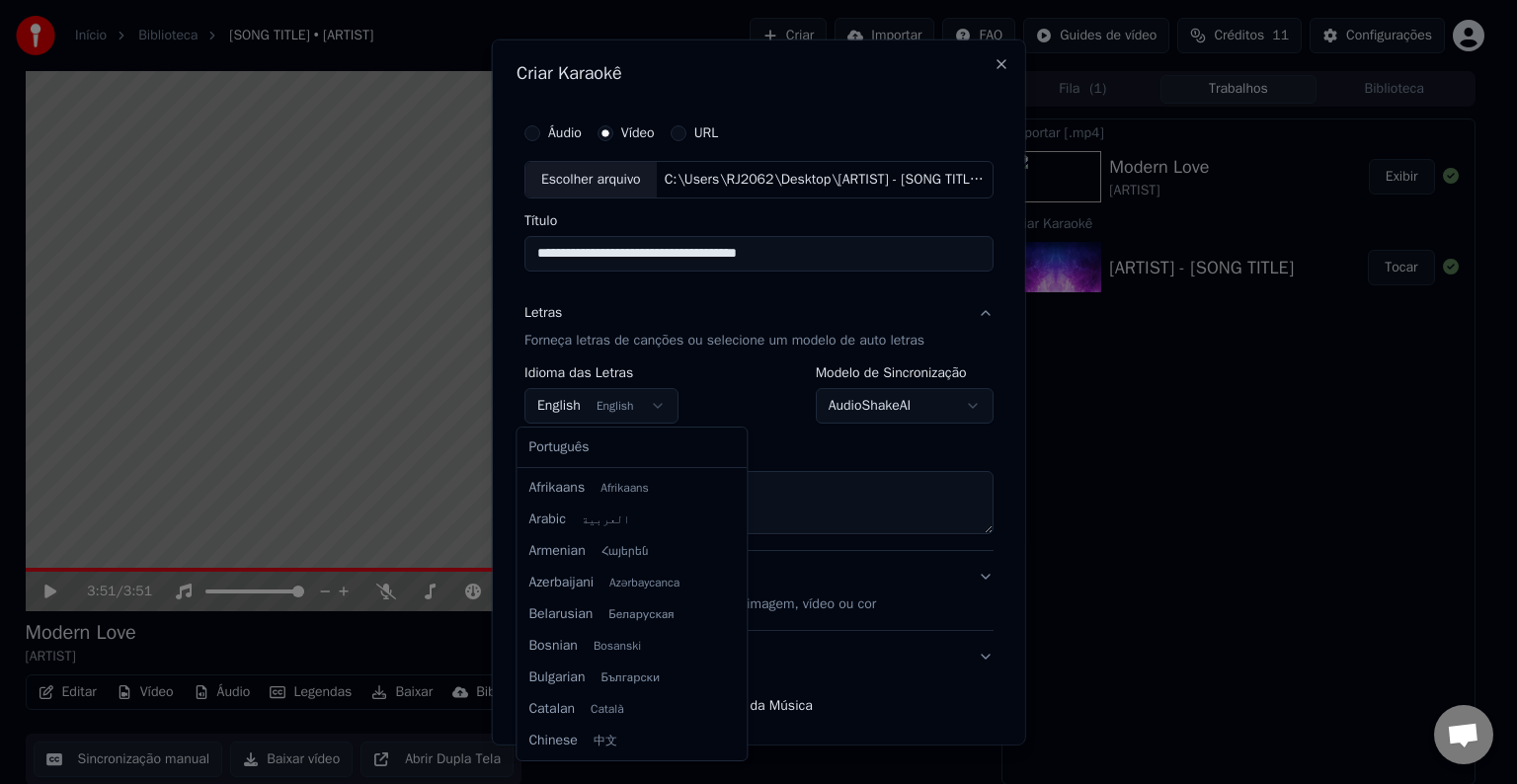 scroll, scrollTop: 158, scrollLeft: 0, axis: vertical 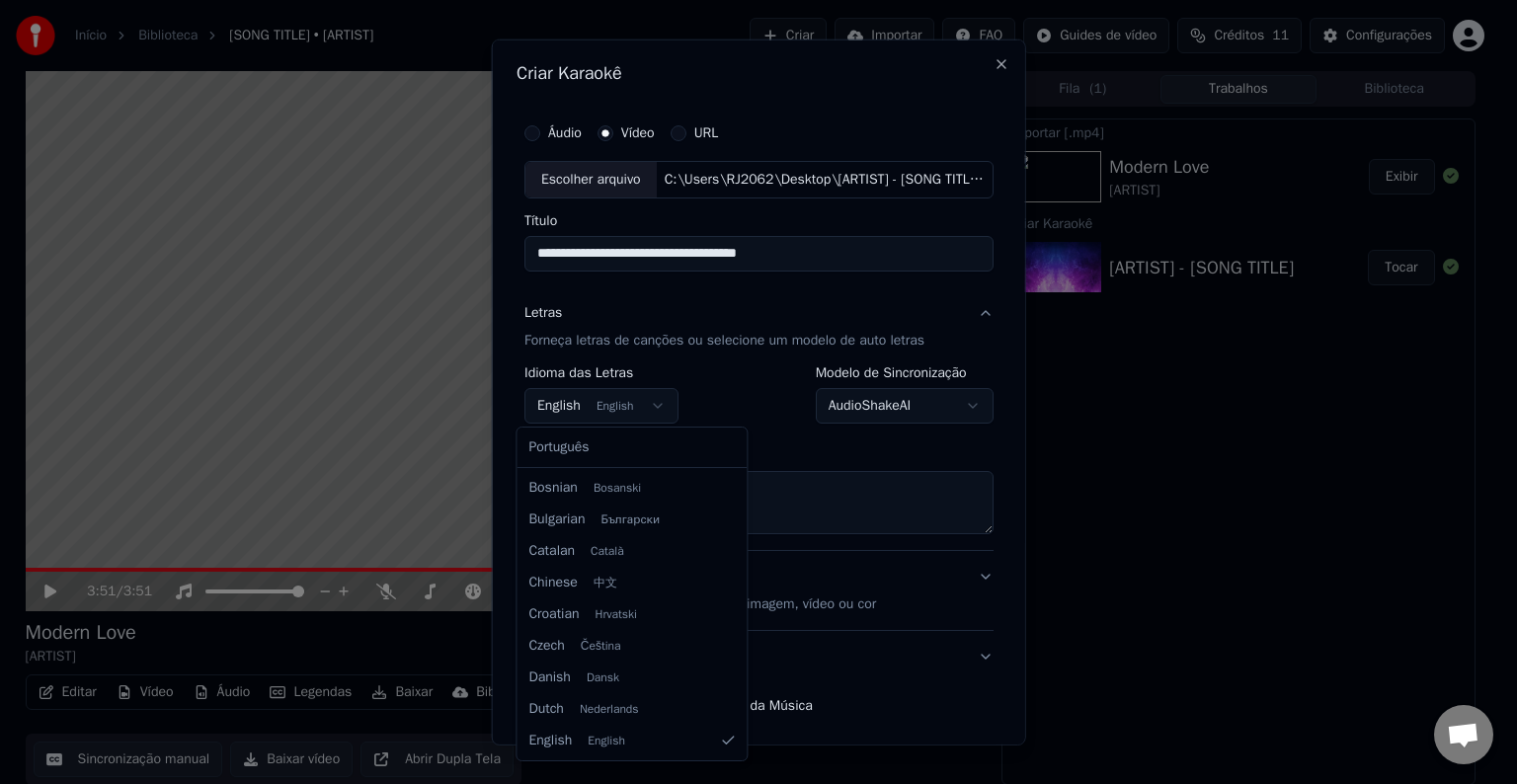 select on "**" 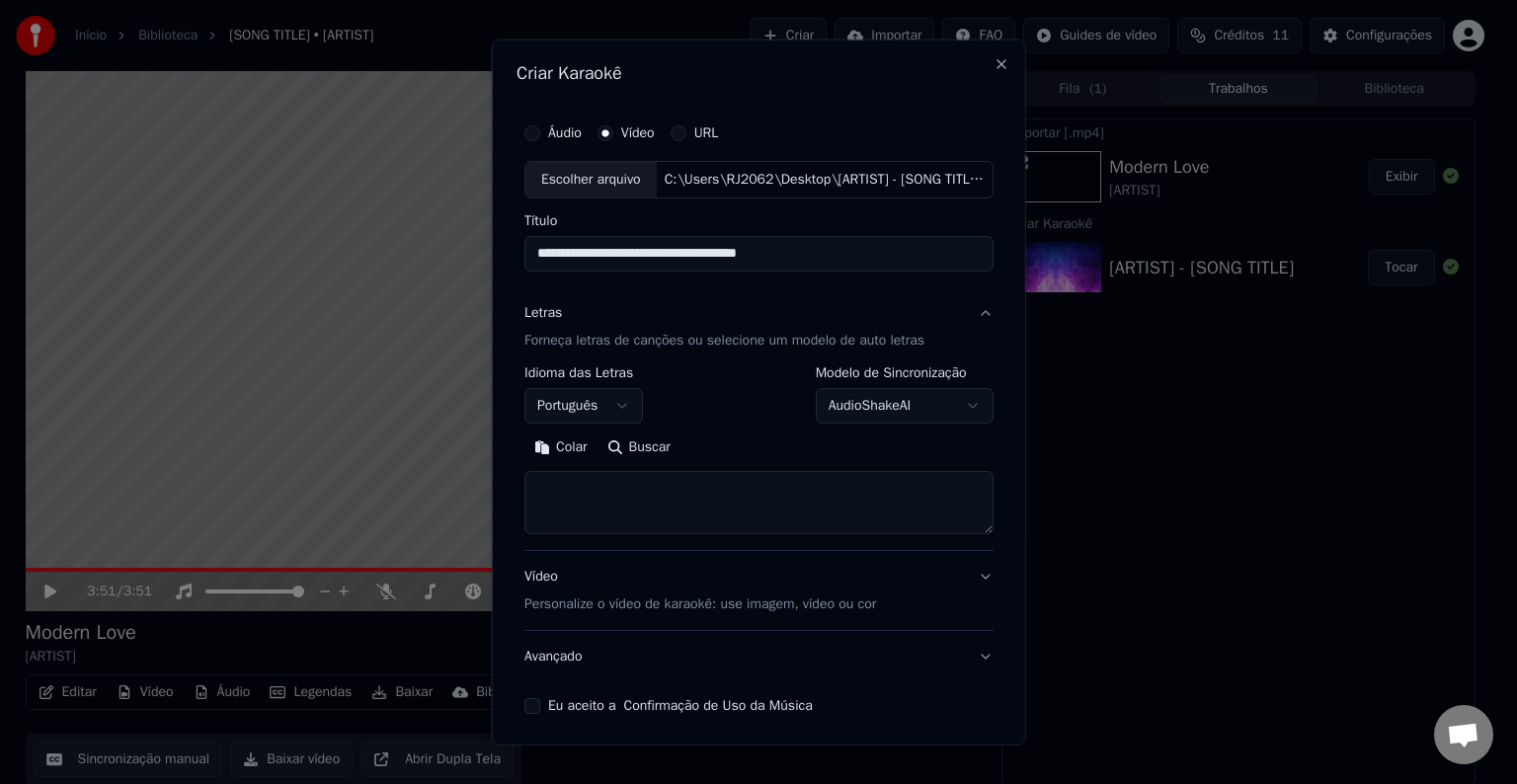 click at bounding box center (758, 503) 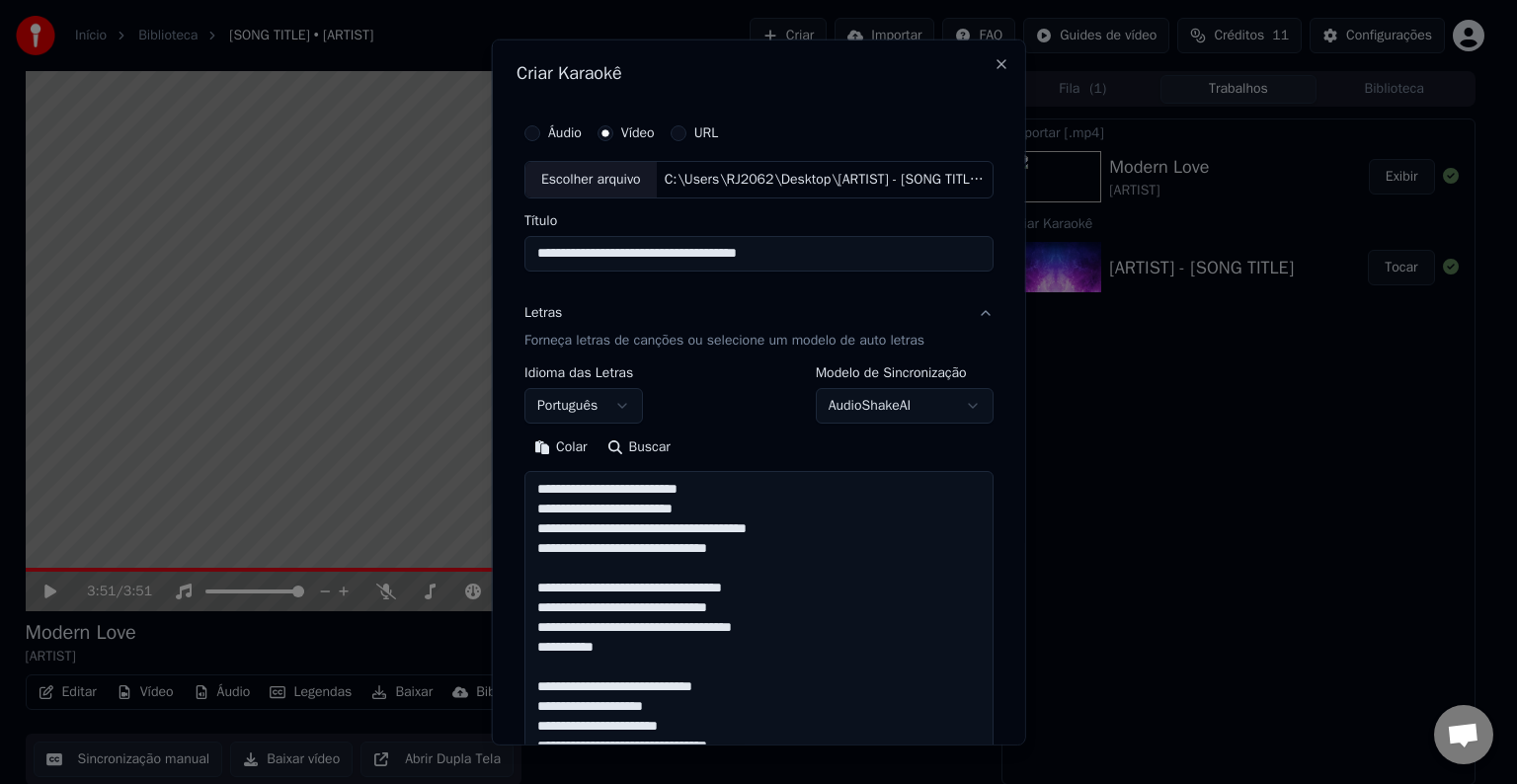 scroll, scrollTop: 833, scrollLeft: 0, axis: vertical 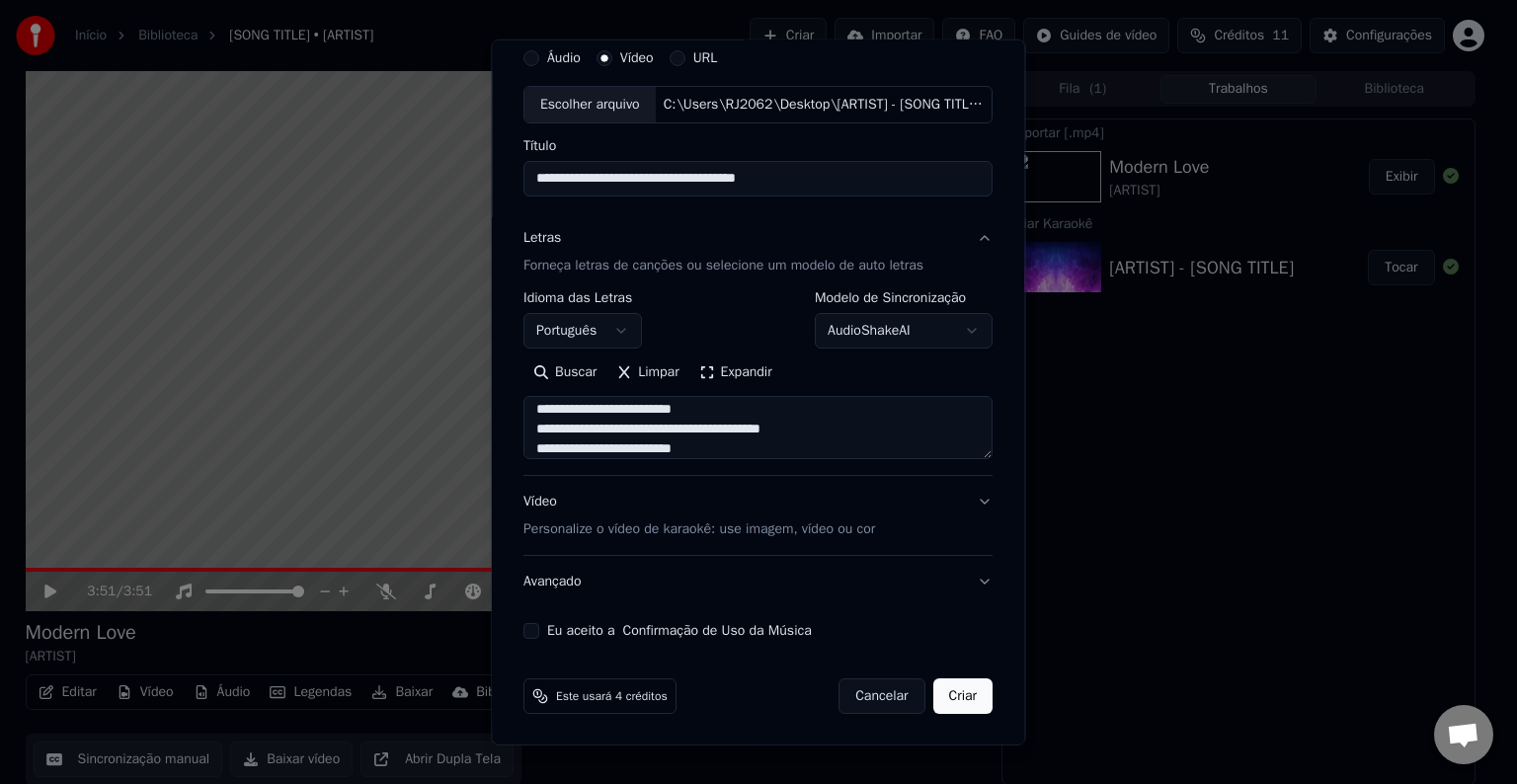 type on "**********" 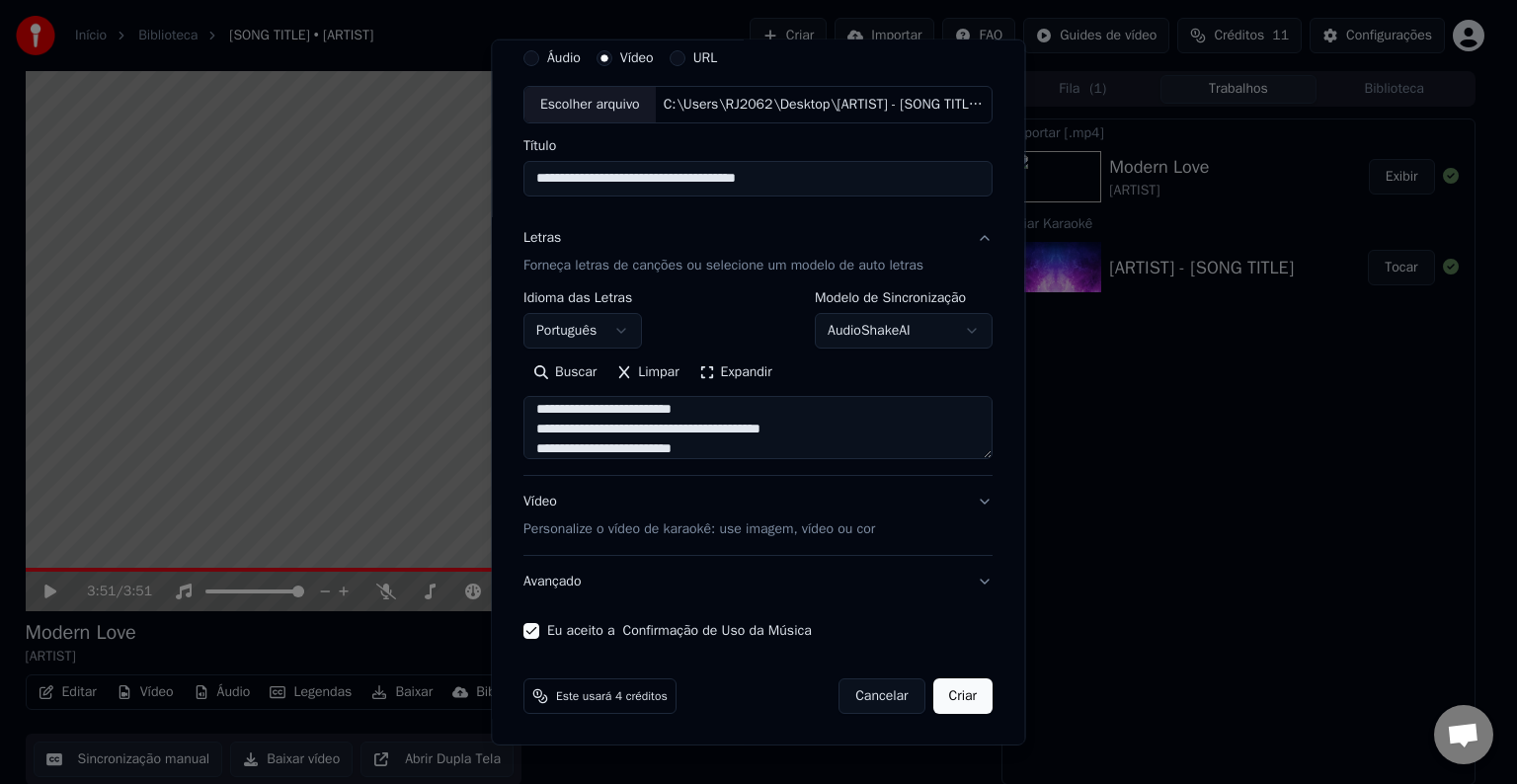 click on "Criar" at bounding box center (963, 696) 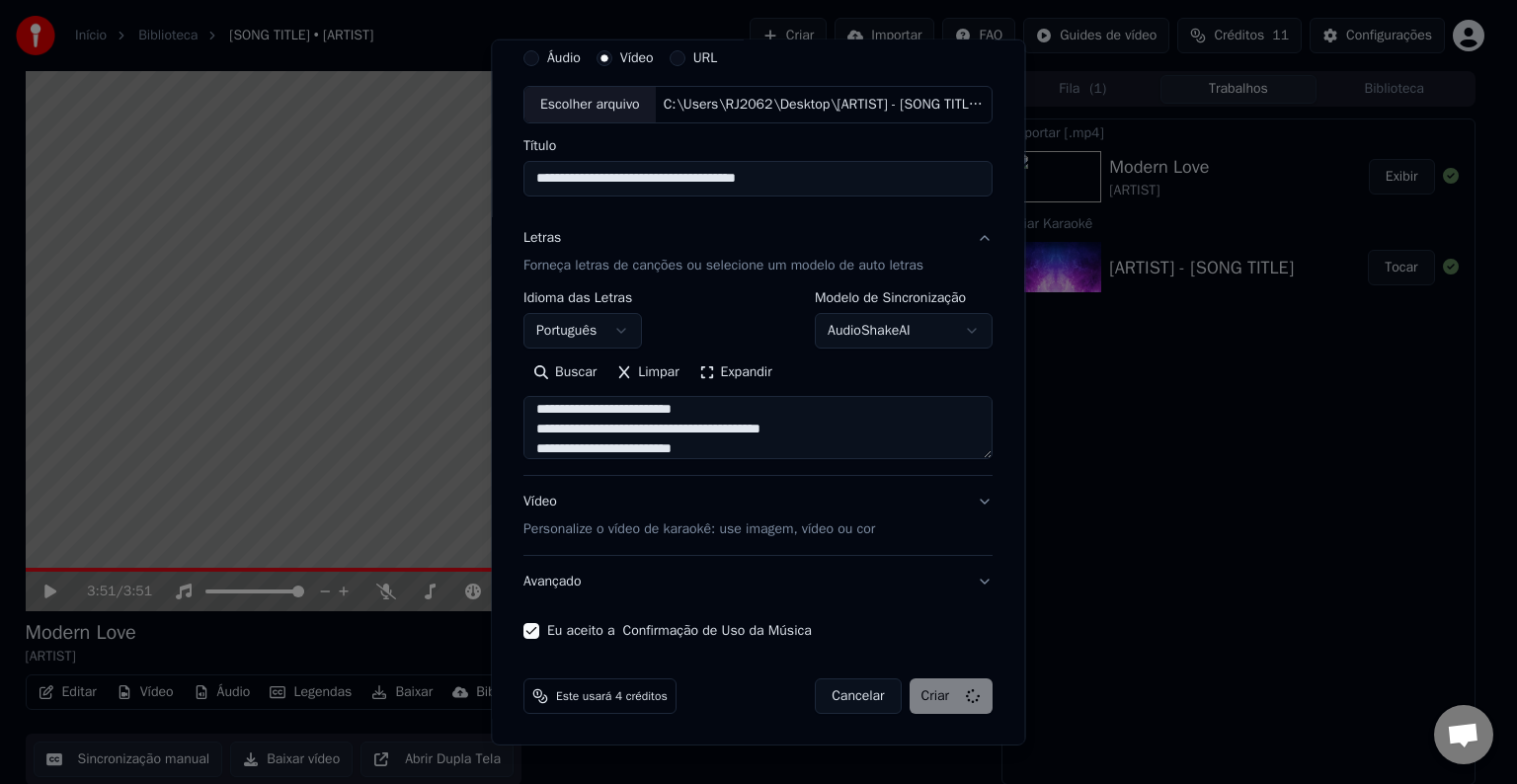 type 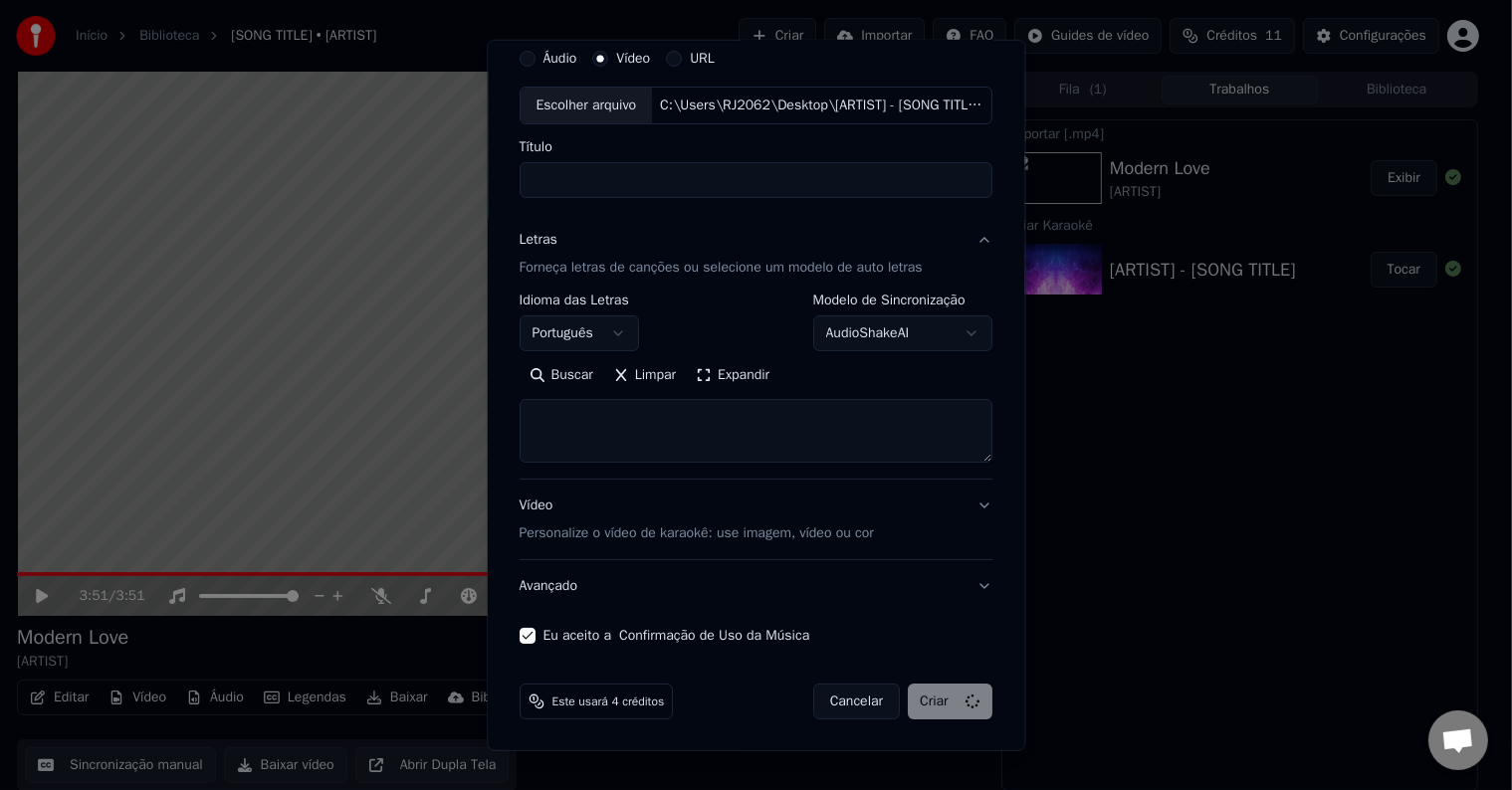 select 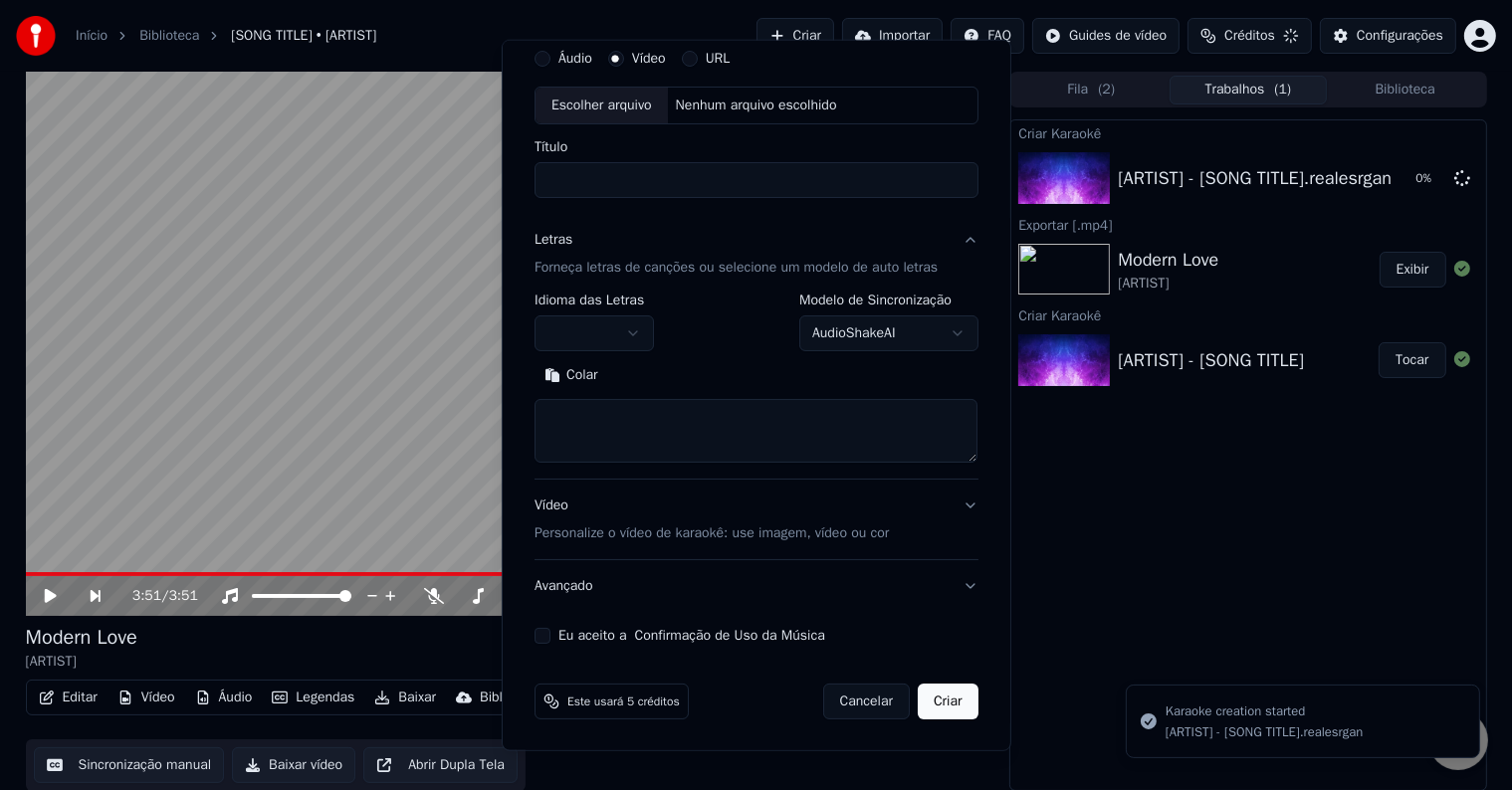 scroll, scrollTop: 0, scrollLeft: 0, axis: both 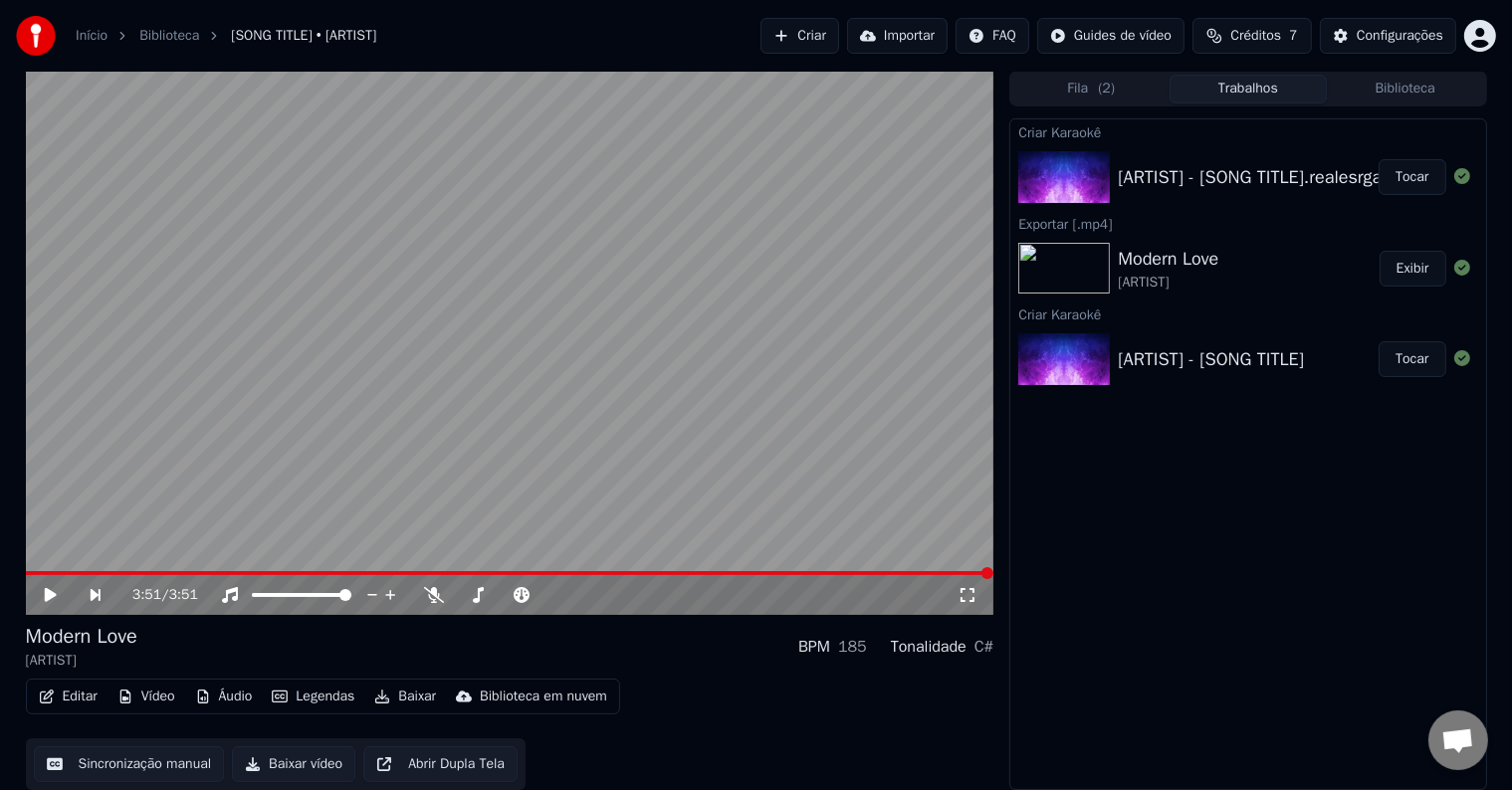 click on "Tocar" at bounding box center [1411, 177] 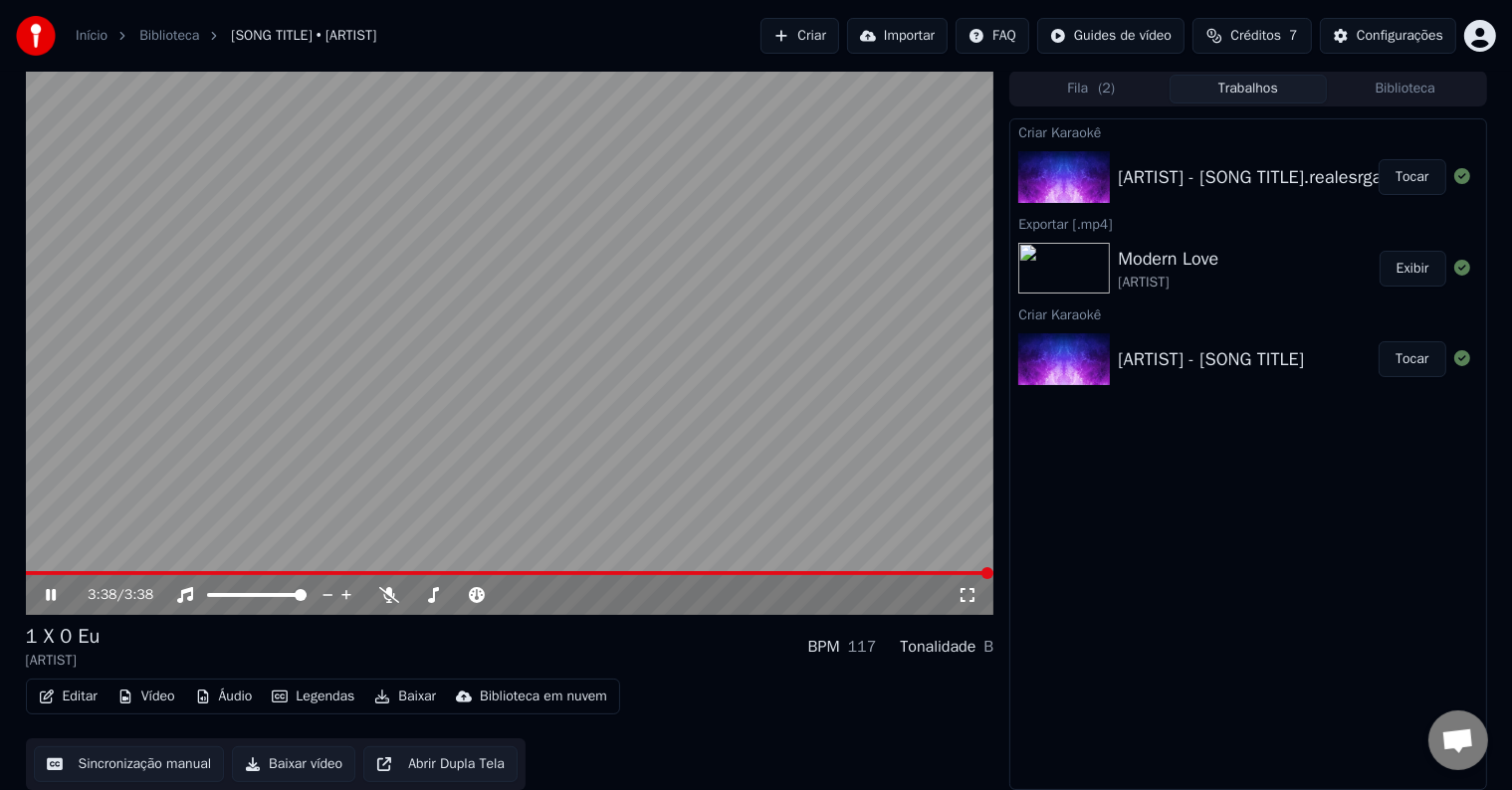 click on "Baixar vídeo" at bounding box center [294, 764] 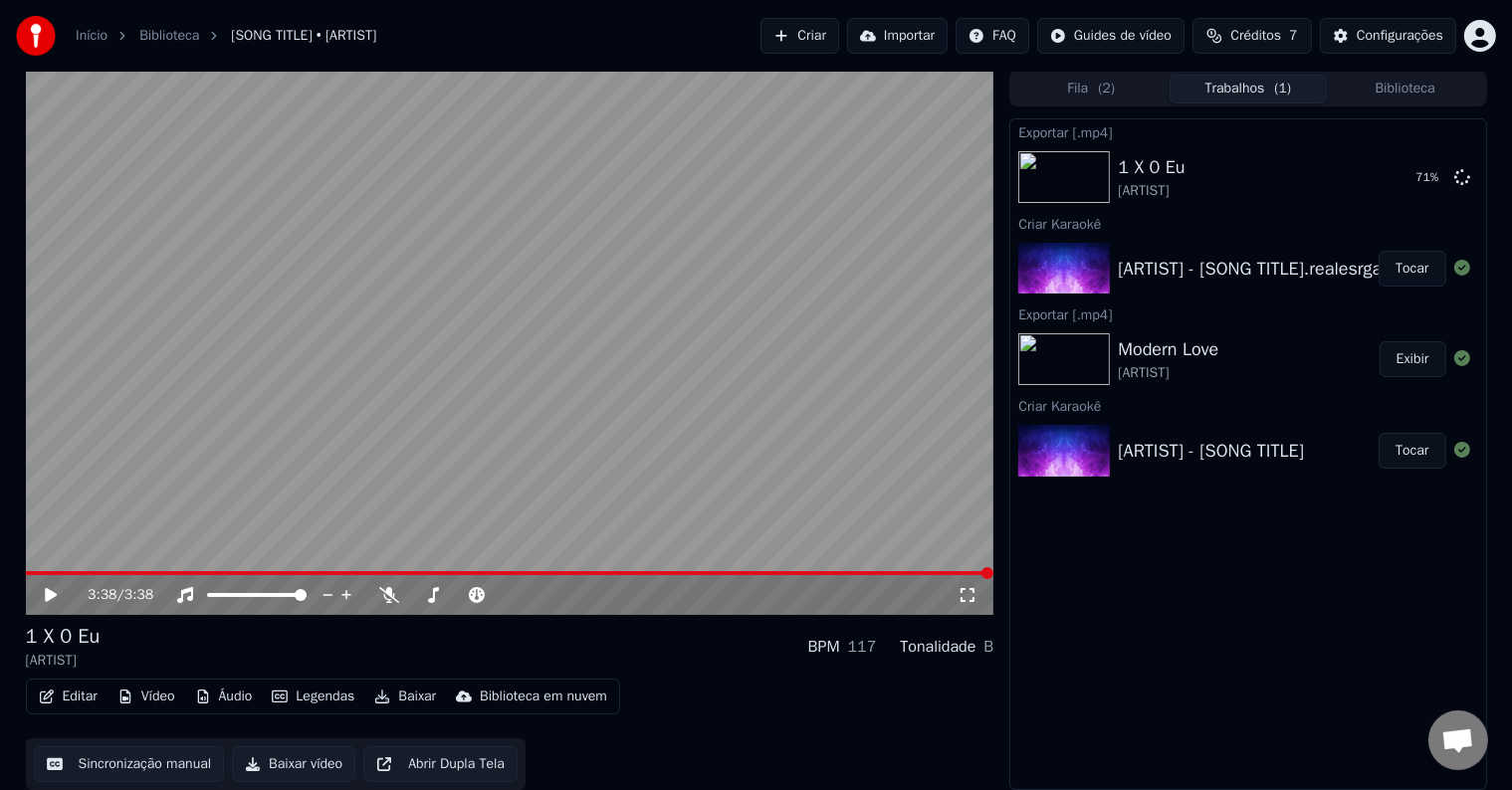 click on "Exibir" at bounding box center (1412, 359) 